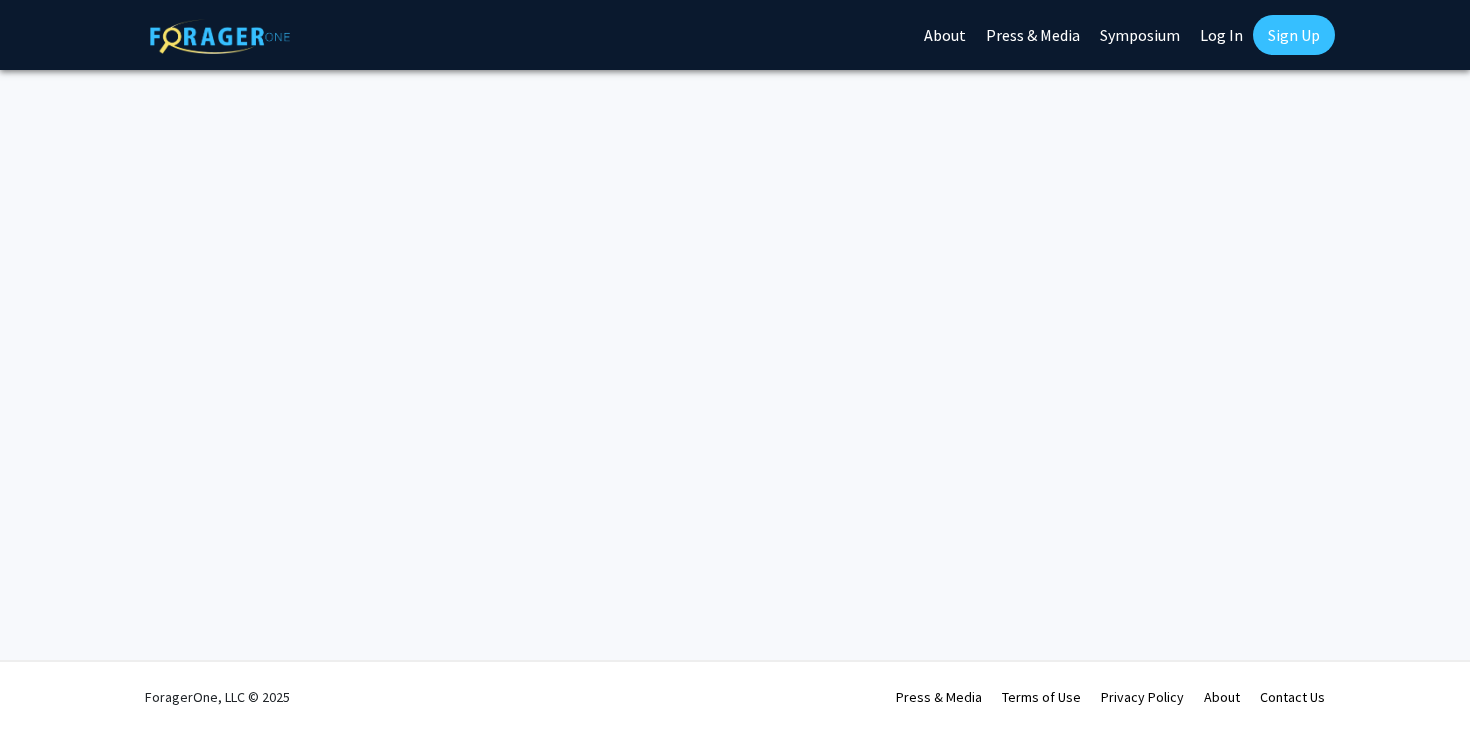 scroll, scrollTop: 0, scrollLeft: 0, axis: both 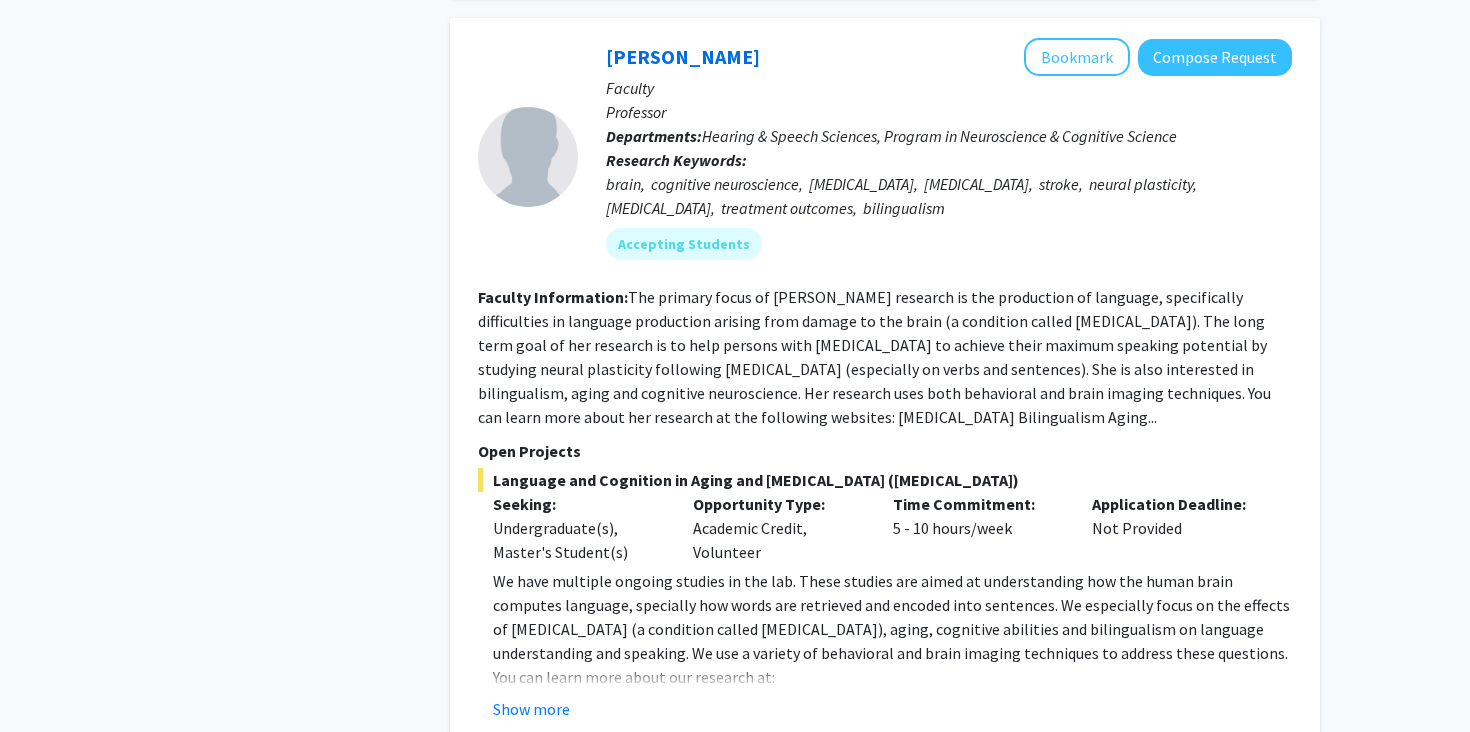 click on "The primary focus of [PERSON_NAME] research is the production of language, specifically difficulties in language production arising from damage to the brain (a condition called [MEDICAL_DATA]). The long term goal of her research is to help persons with [MEDICAL_DATA] to achieve their maximum speaking potential by studying neural plasticity following [MEDICAL_DATA] (especially on verbs and sentences). She is also interested in bilingualism, aging and cognitive neuroscience. Her research uses both behavioral and brain imaging techniques. You can learn more about her research at the following websites:   [MEDICAL_DATA]    Bilingualism    Aging..." 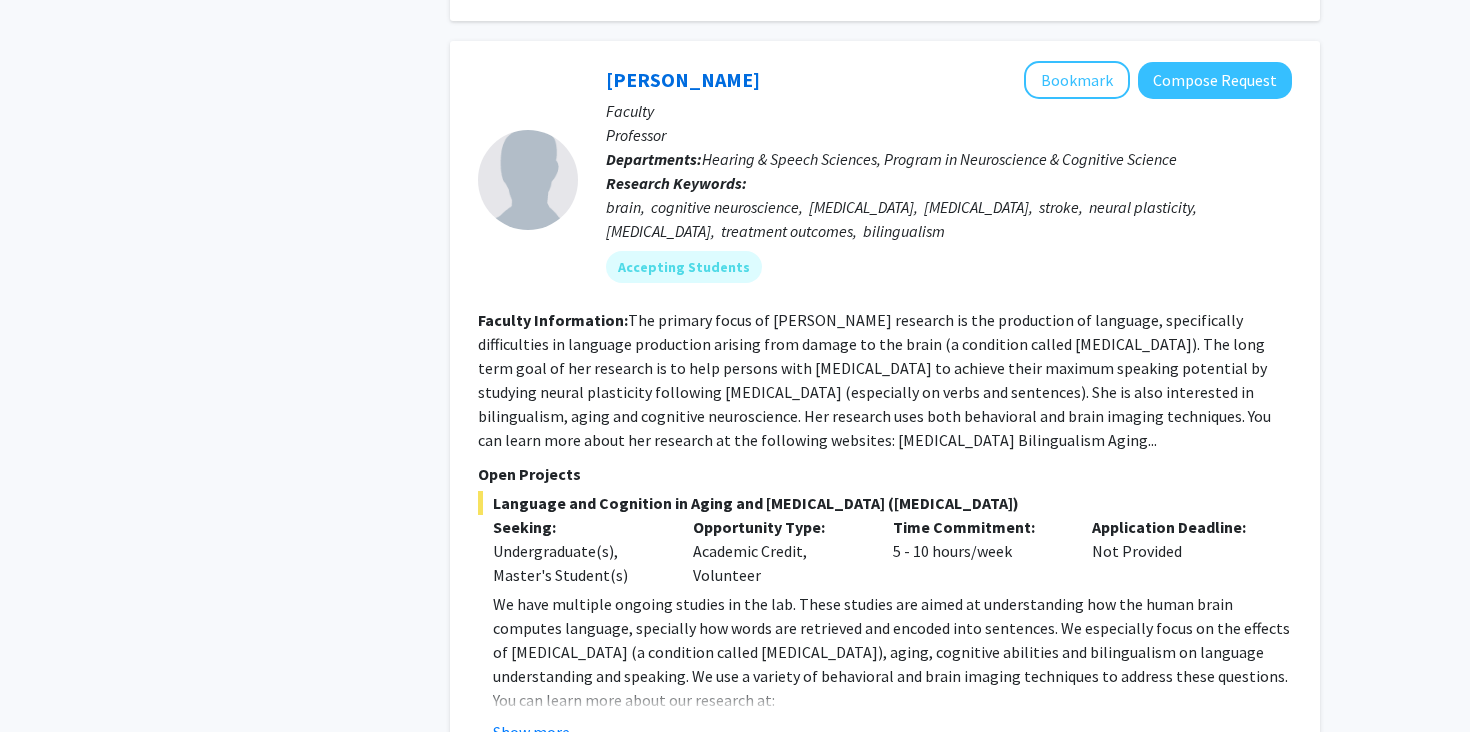 scroll, scrollTop: 1226, scrollLeft: 0, axis: vertical 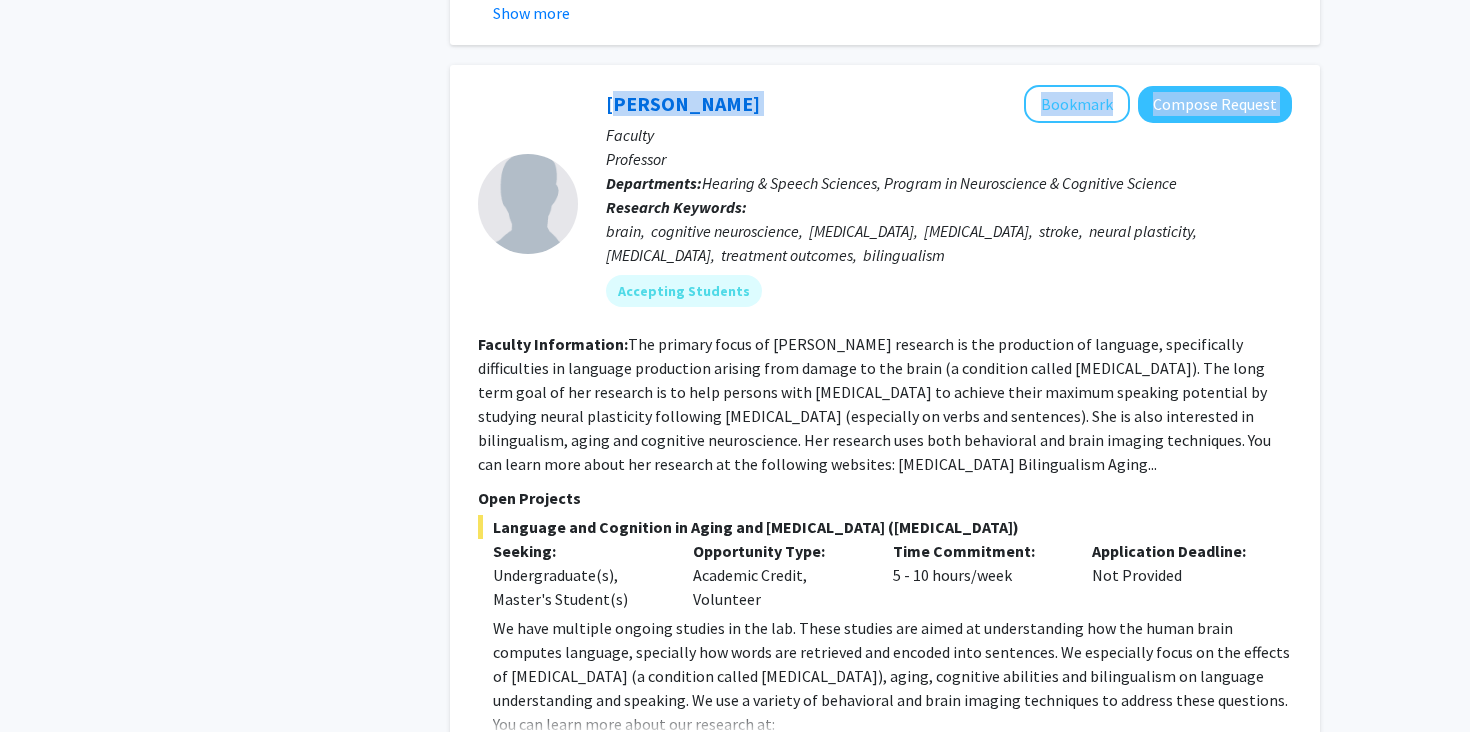 drag, startPoint x: 846, startPoint y: 80, endPoint x: 604, endPoint y: 78, distance: 242.00827 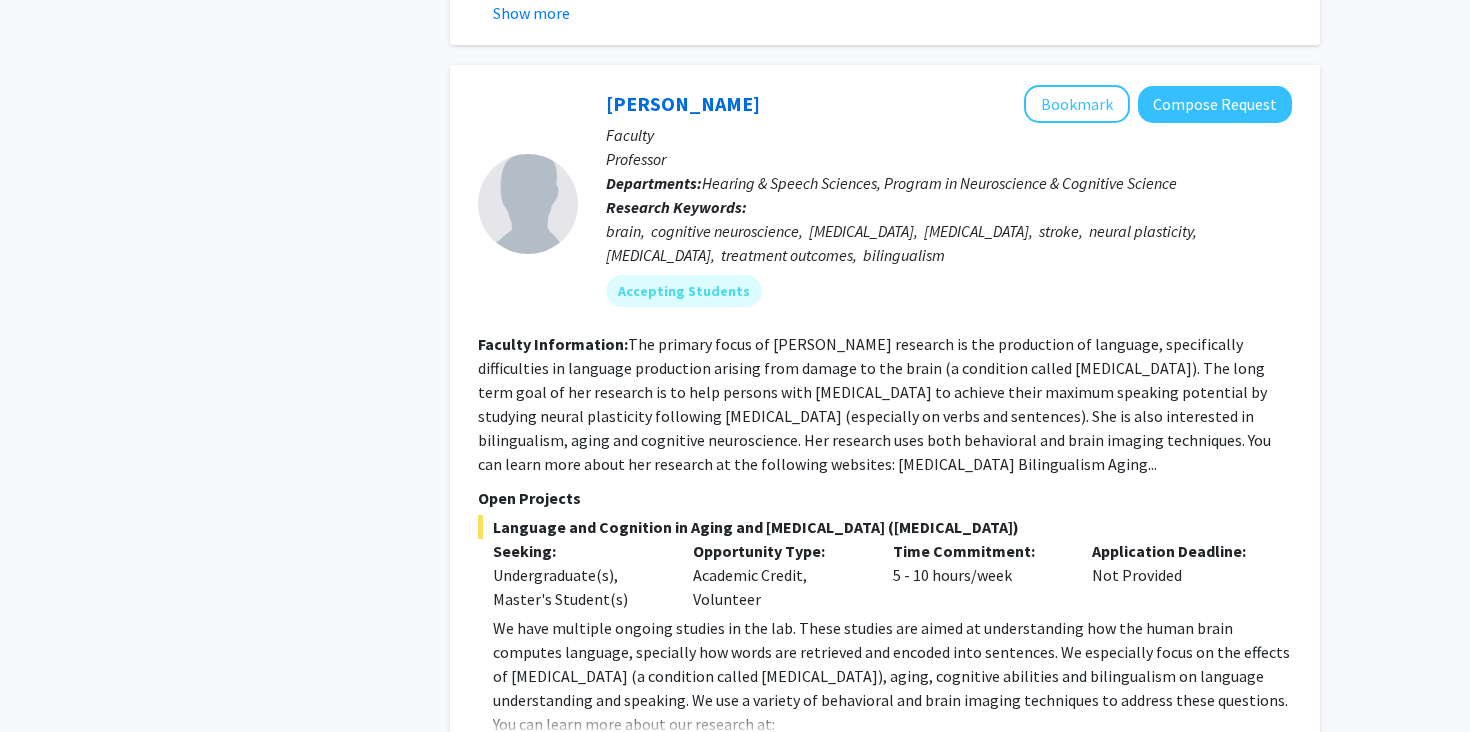 click 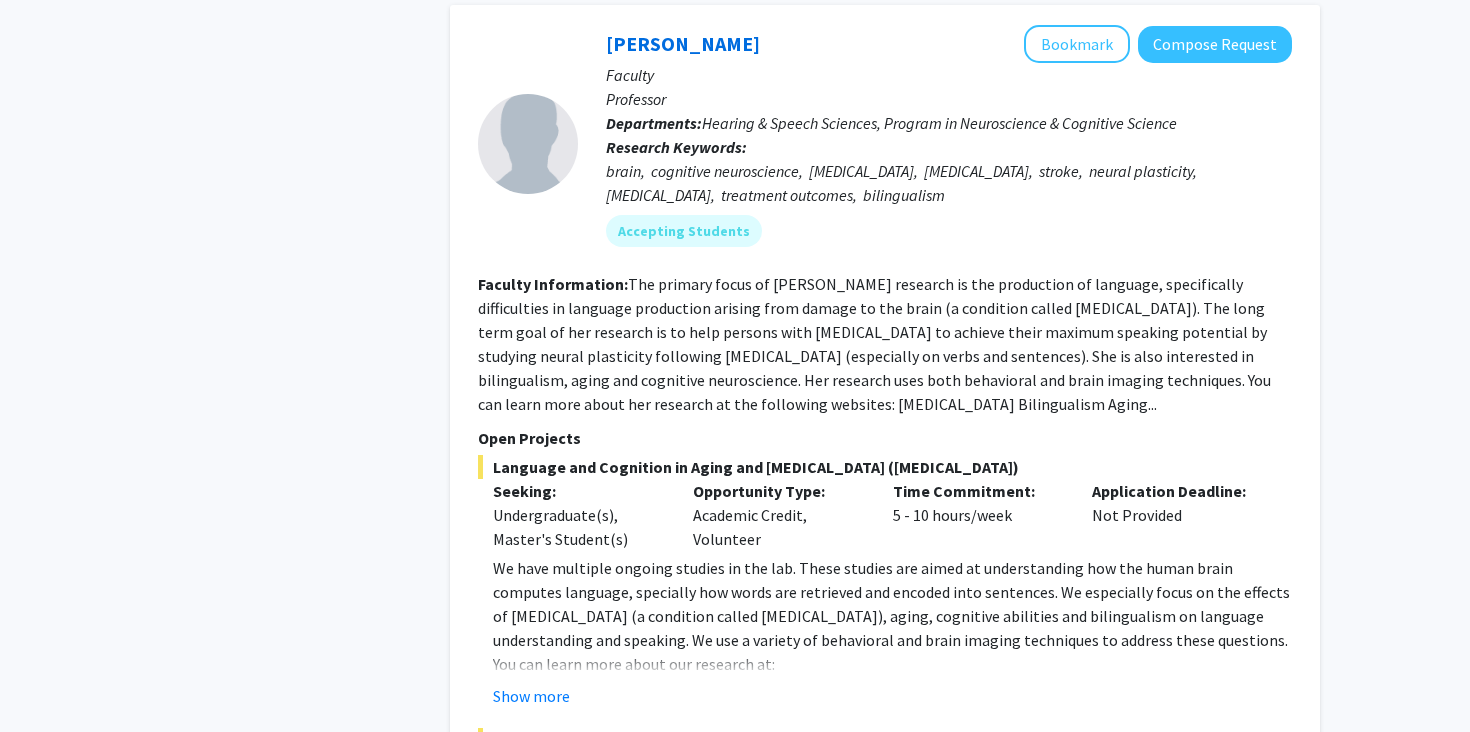 scroll, scrollTop: 1296, scrollLeft: 0, axis: vertical 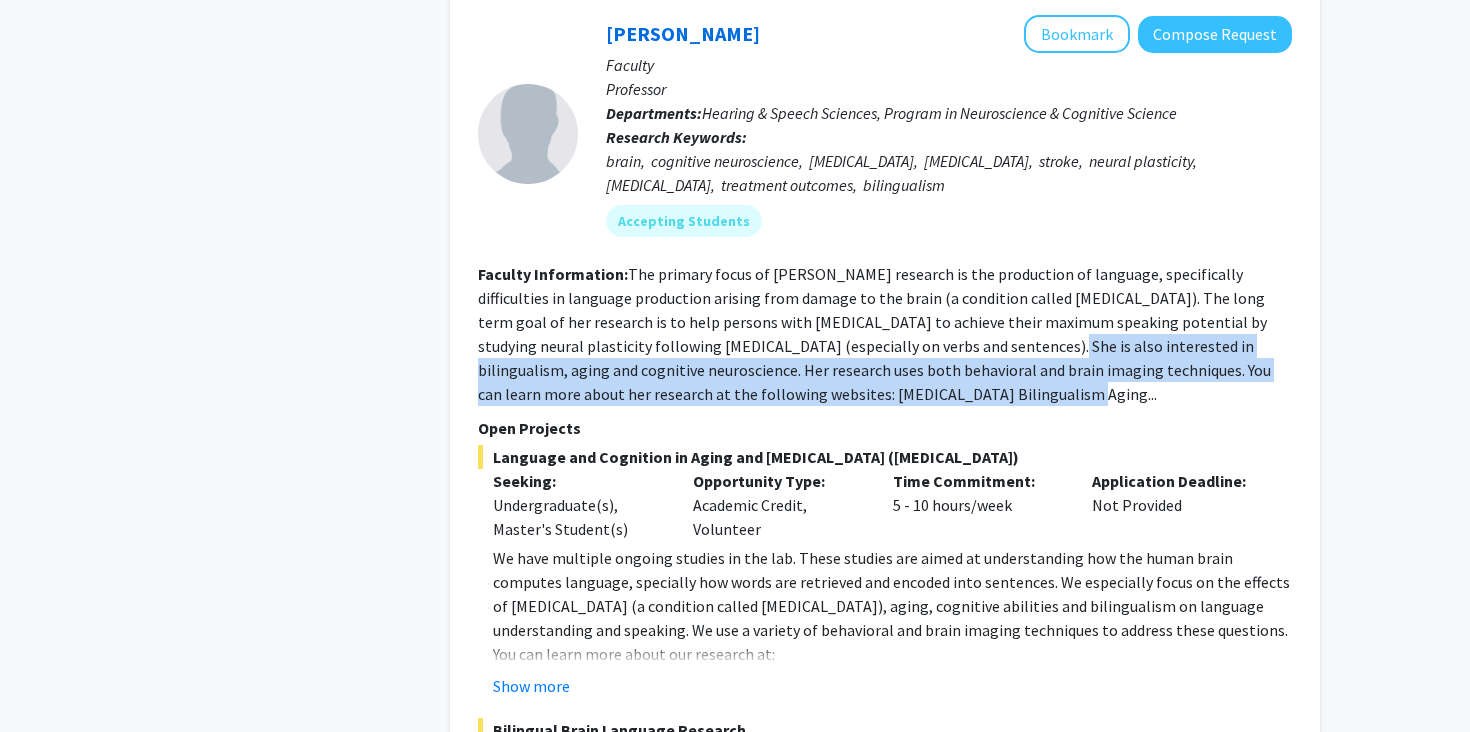 drag, startPoint x: 916, startPoint y: 374, endPoint x: 960, endPoint y: 315, distance: 73.60027 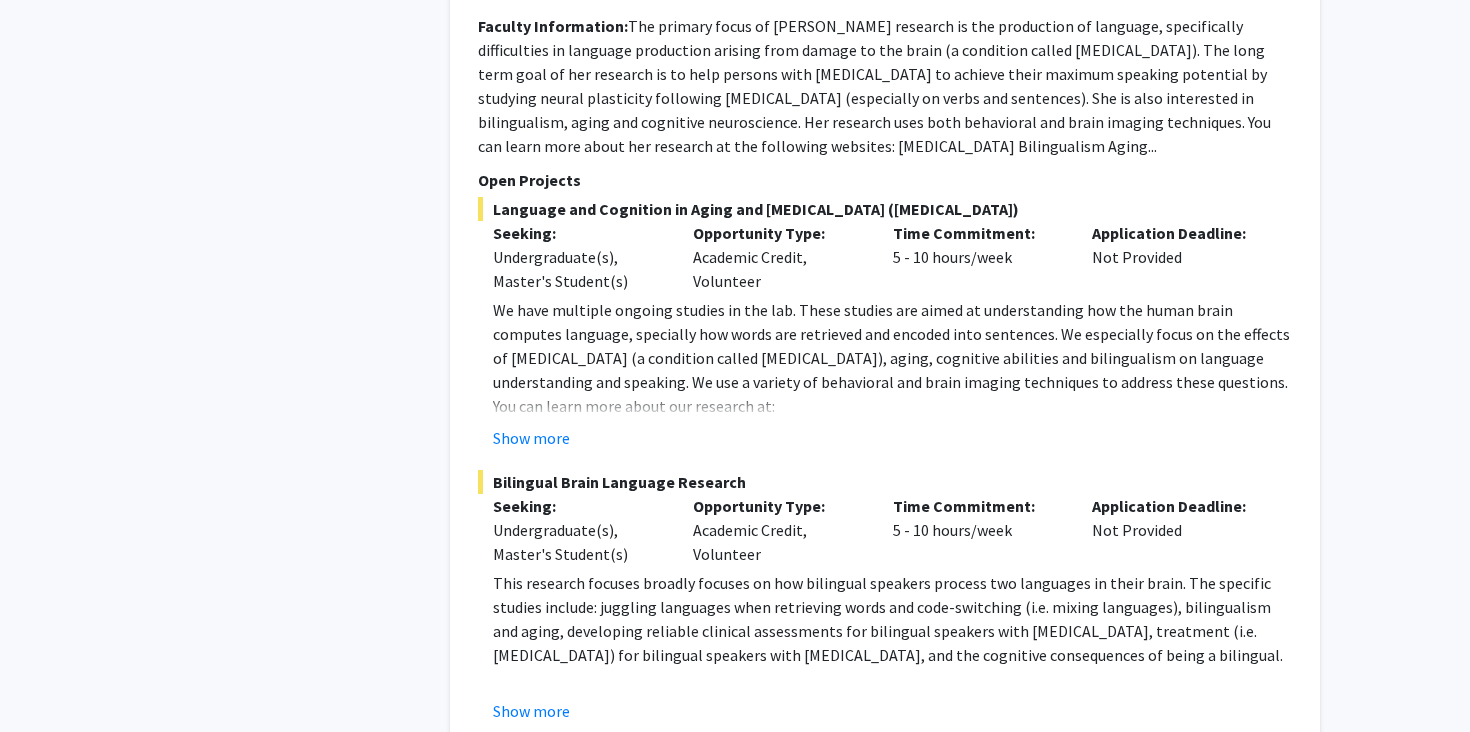 scroll, scrollTop: 1552, scrollLeft: 0, axis: vertical 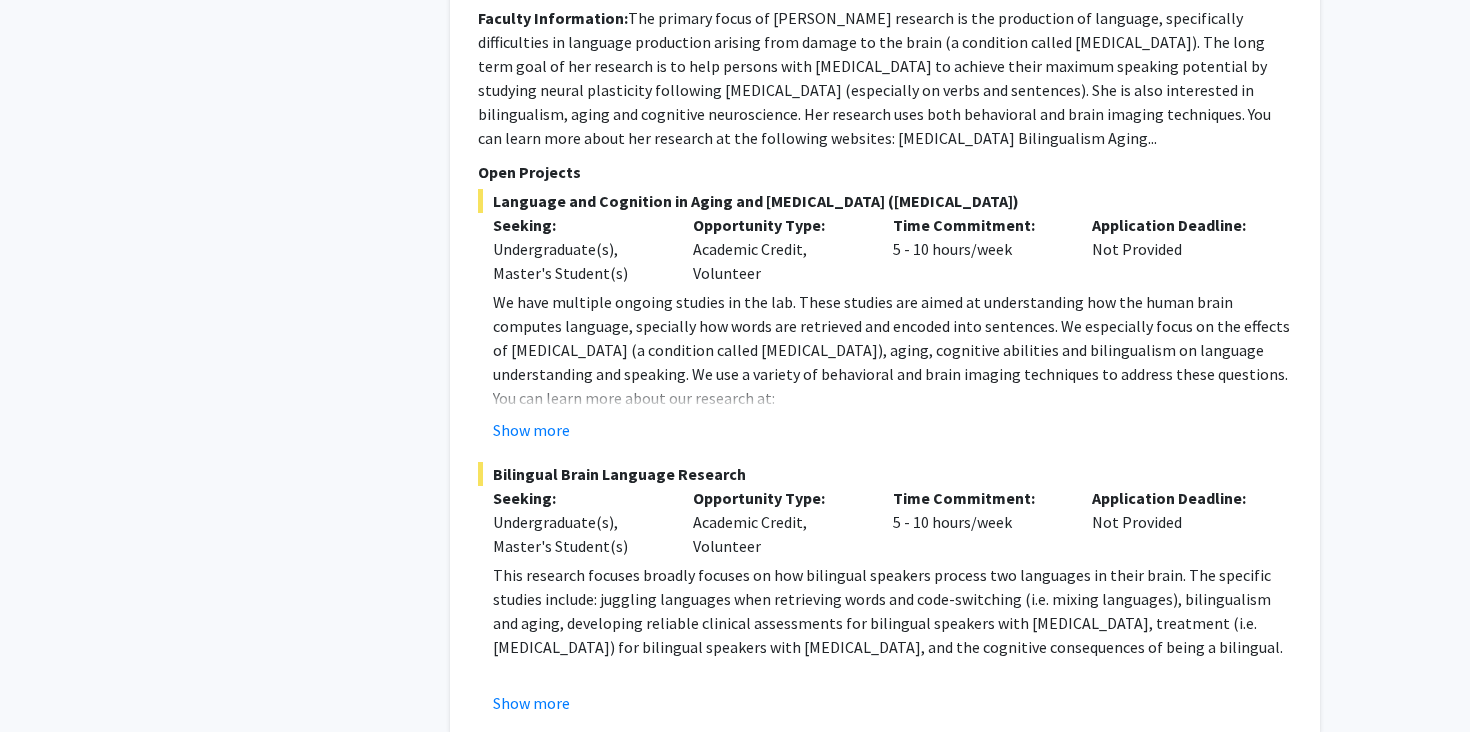 click on "We have multiple ongoing studies in the lab. These studies are aimed at understanding how the human brain computes language, specially how words are retrieved and encoded into sentences. We especially focus on the effects of [MEDICAL_DATA] (a condition called [MEDICAL_DATA]), aging, cognitive abilities and bilingualism on language understanding and speaking. We use a variety of behavioral and brain imaging techniques to address these questions." 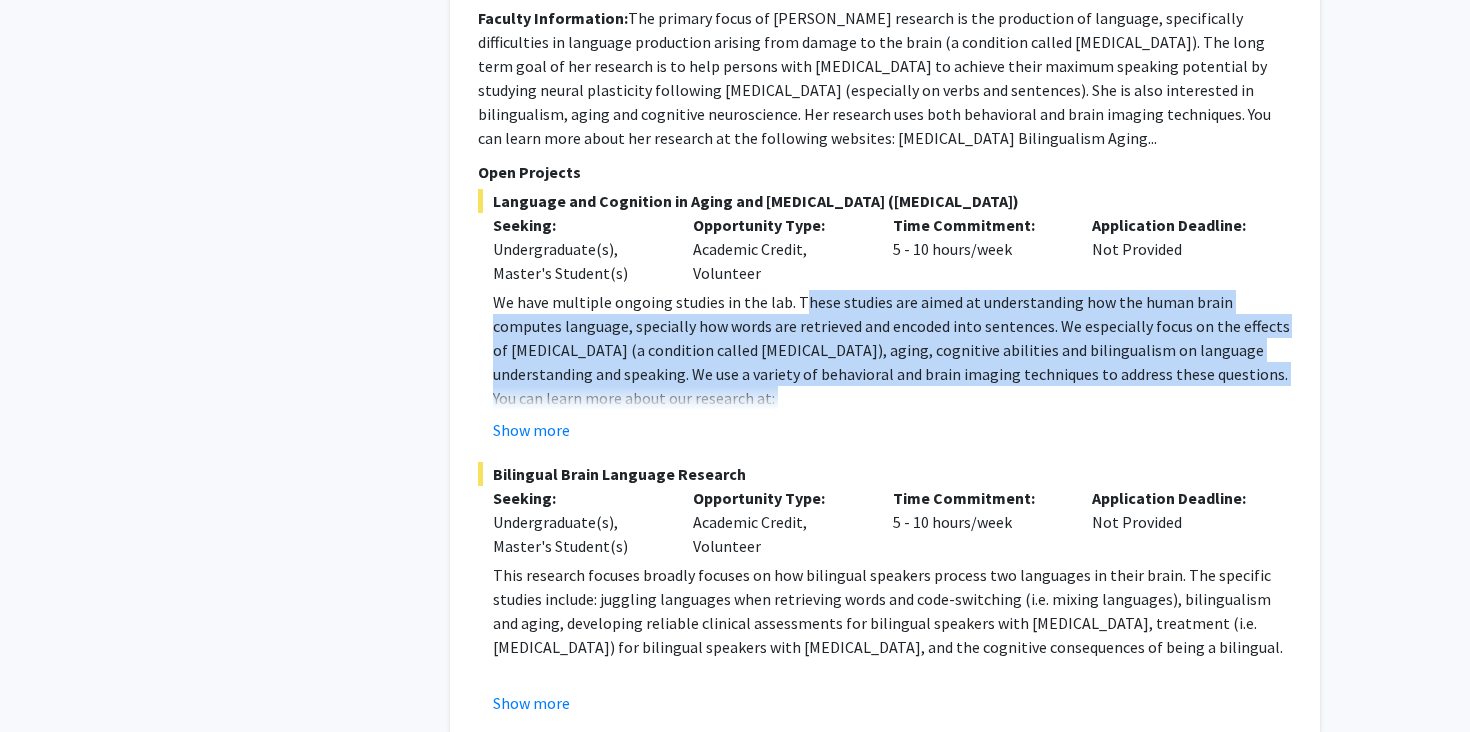 drag, startPoint x: 795, startPoint y: 281, endPoint x: 819, endPoint y: 387, distance: 108.68302 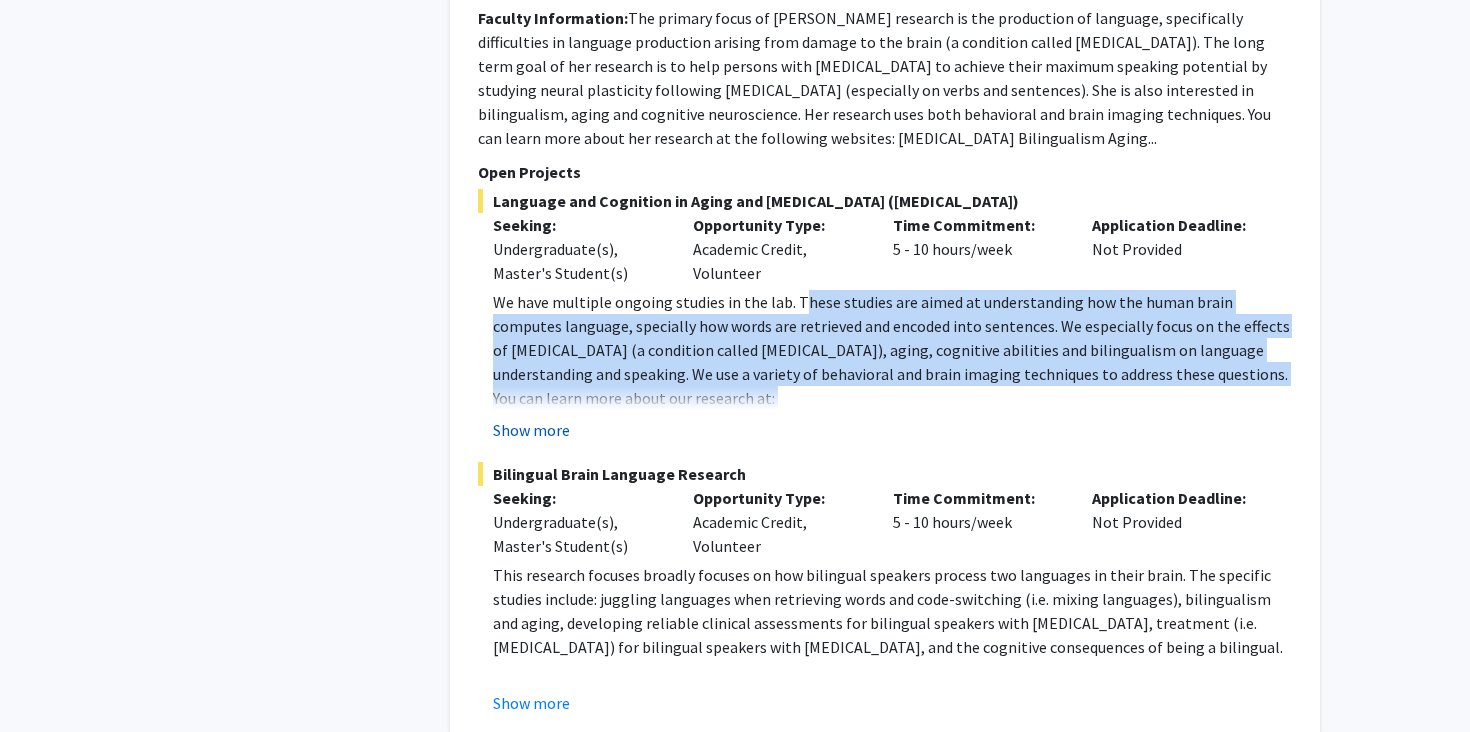 click on "Show more" 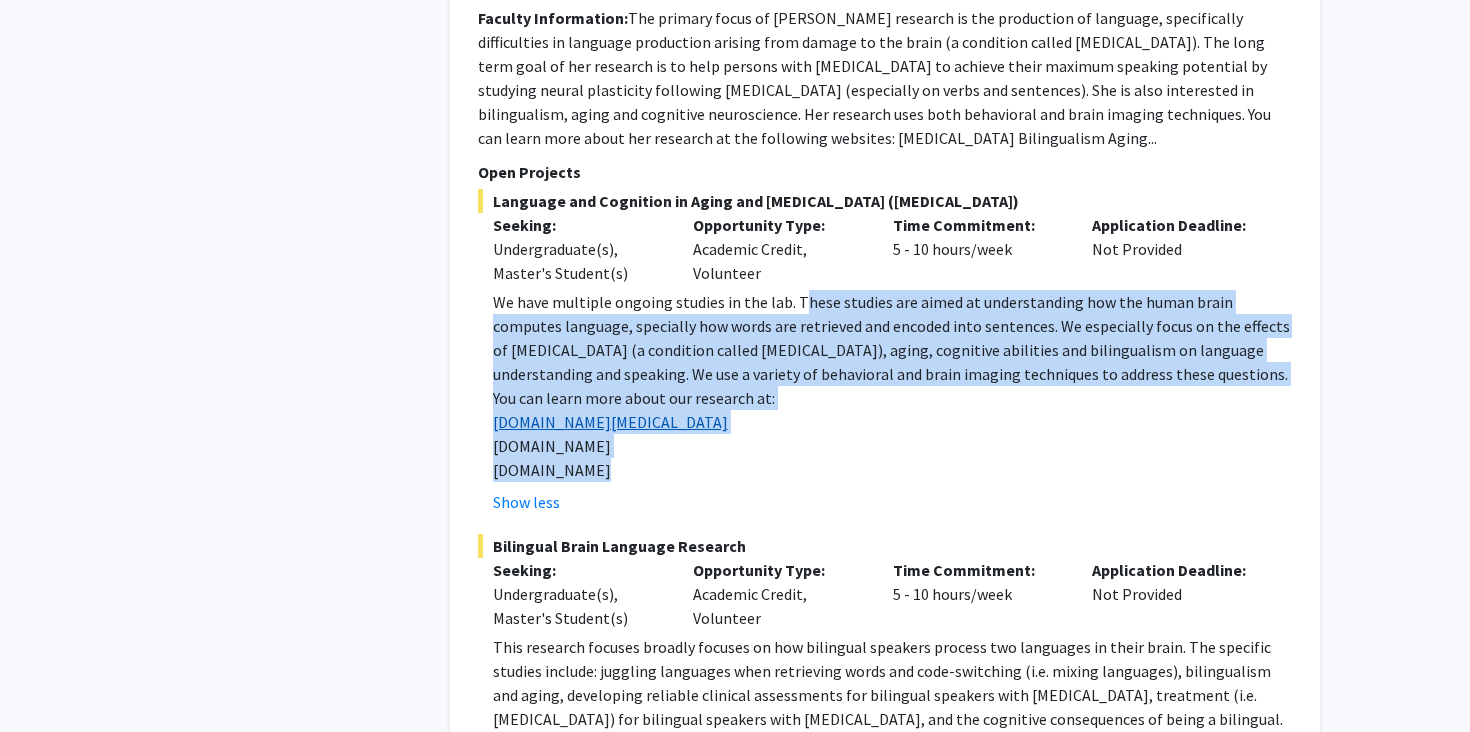 click on "[DOMAIN_NAME][MEDICAL_DATA]" 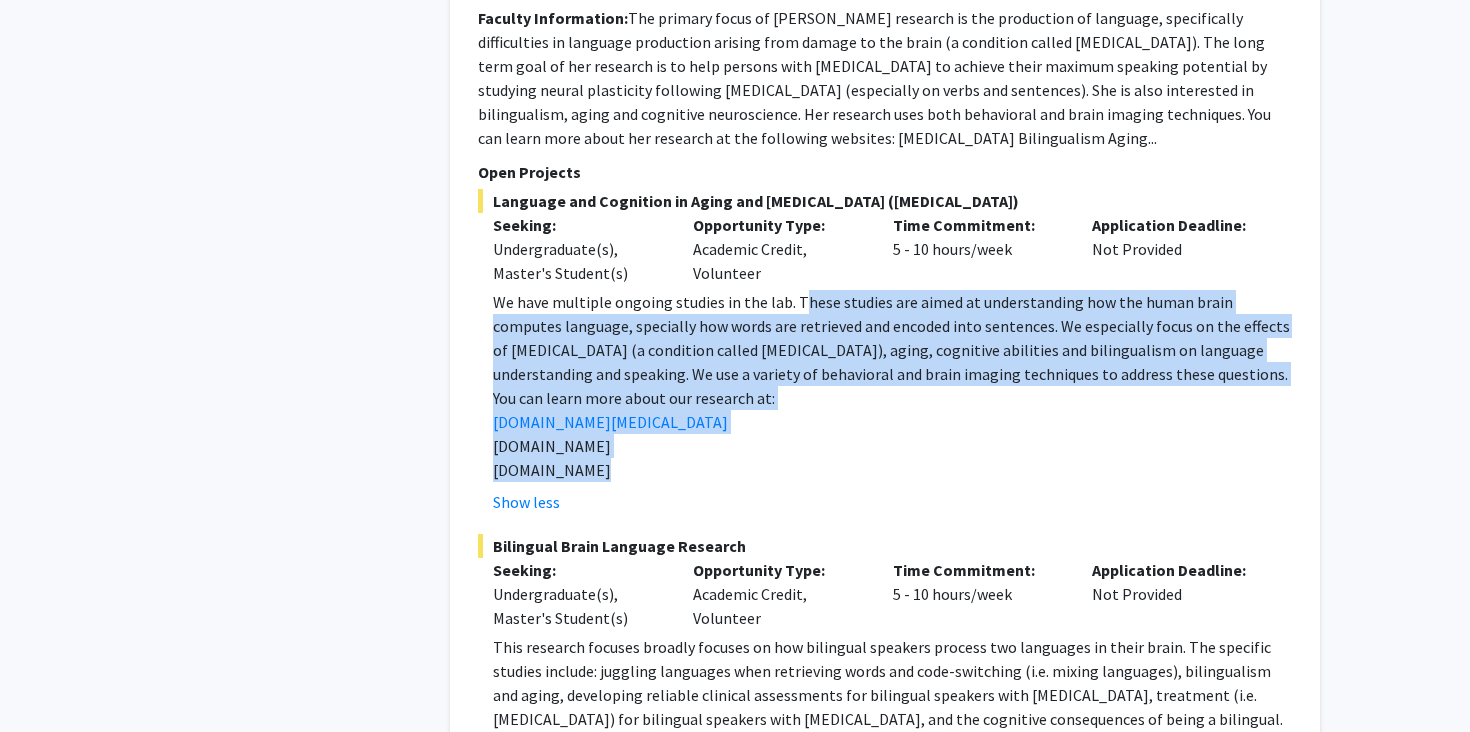 click on "We have multiple ongoing studies in the lab. These studies are aimed at understanding how the human brain computes language, specially how words are retrieved and encoded into sentences. We especially focus on the effects of [MEDICAL_DATA] (a condition called [MEDICAL_DATA]), aging, cognitive abilities and bilingualism on language understanding and speaking. We use a variety of behavioral and brain imaging techniques to address these questions." 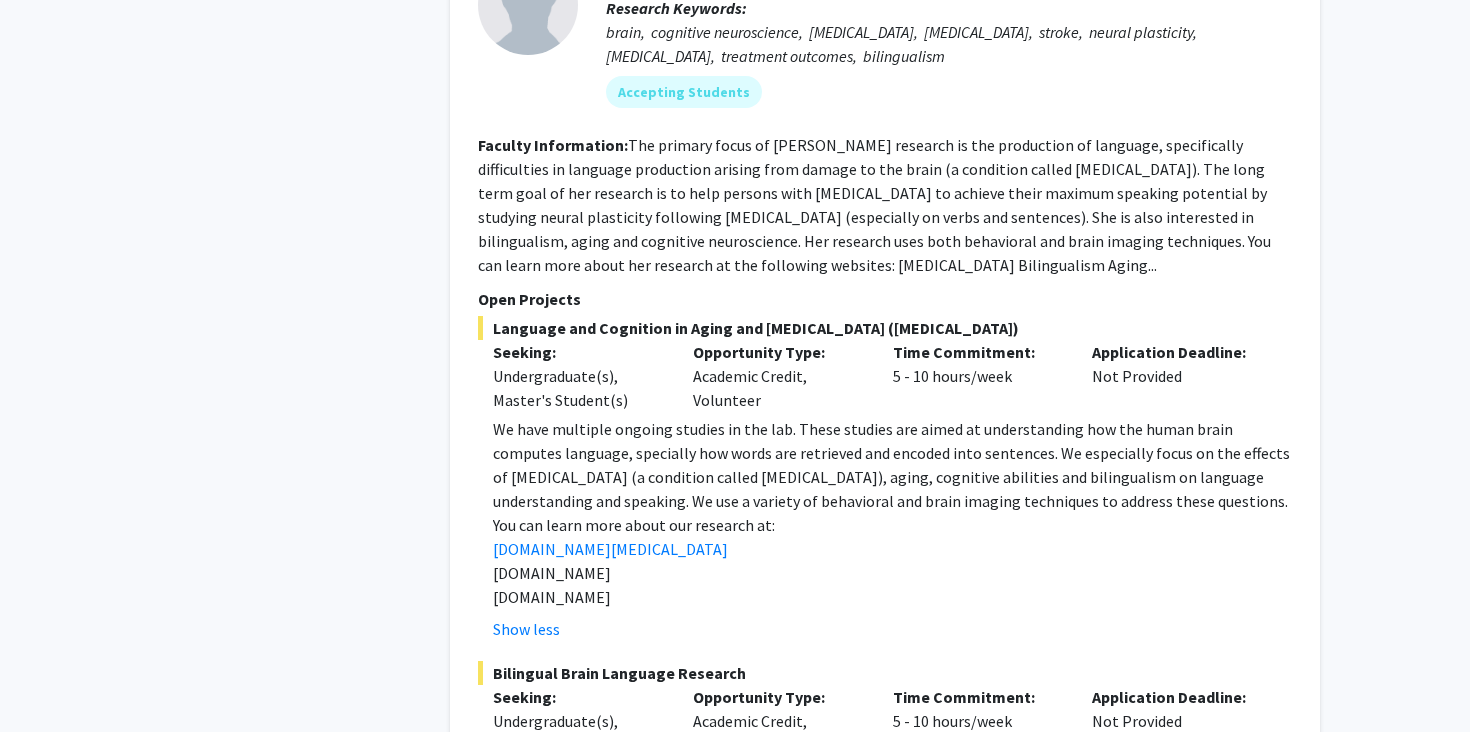 scroll, scrollTop: 1214, scrollLeft: 0, axis: vertical 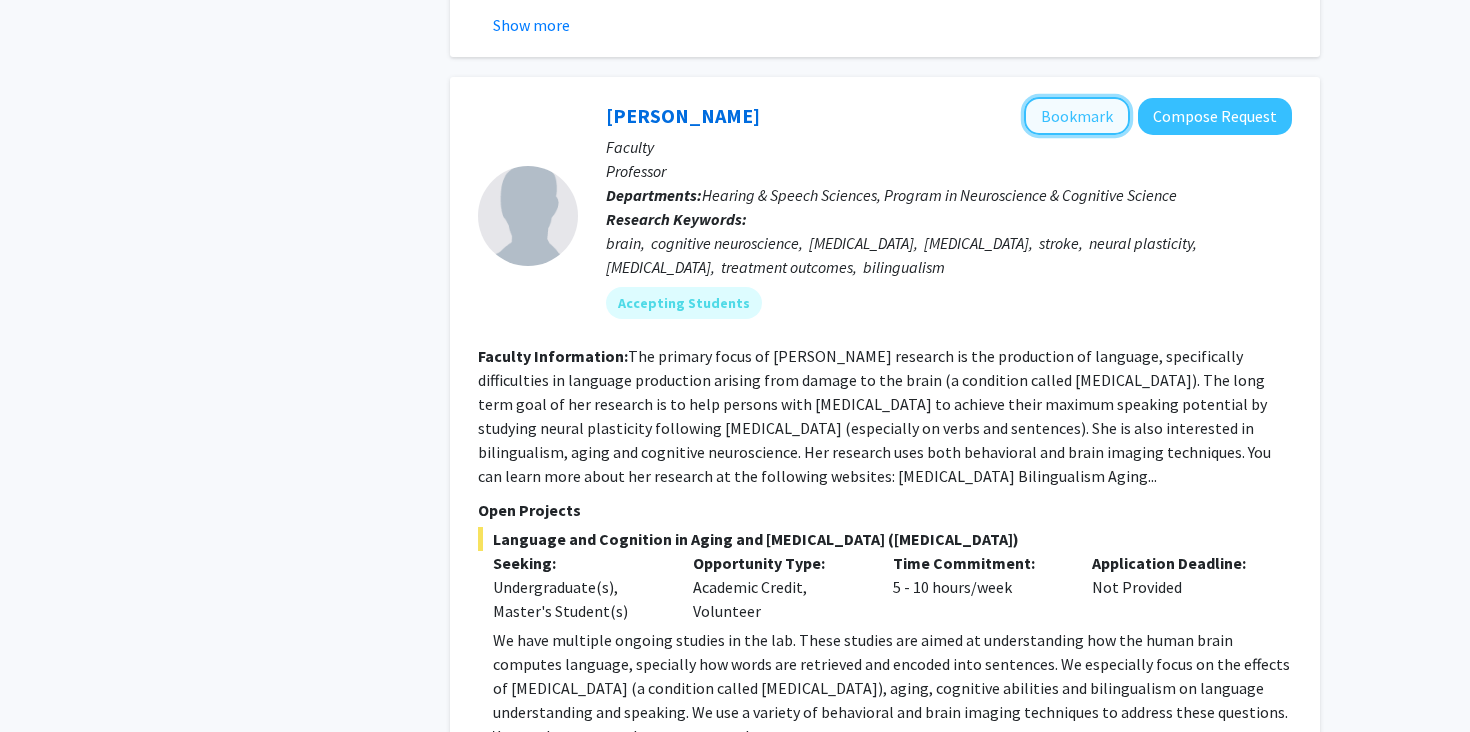 click on "Bookmark" 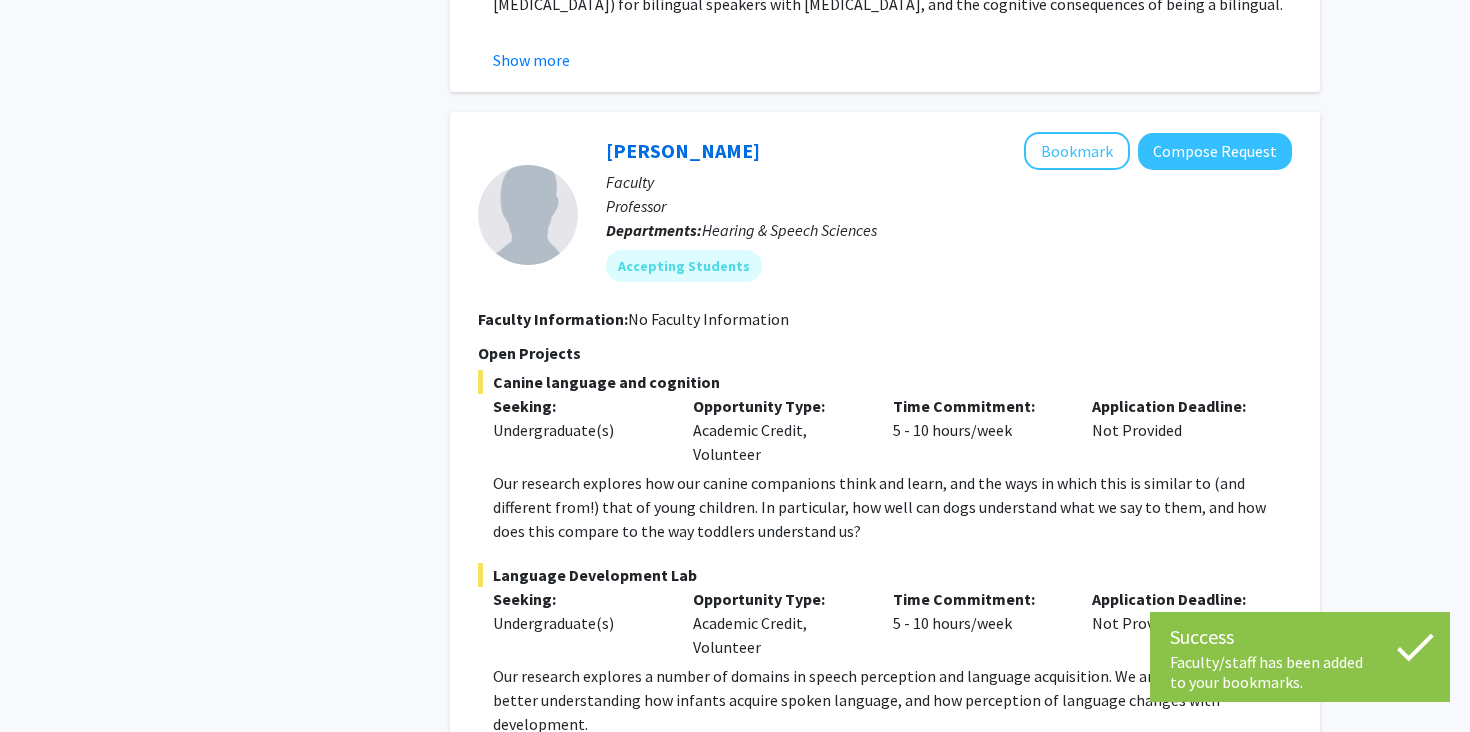 scroll, scrollTop: 2269, scrollLeft: 0, axis: vertical 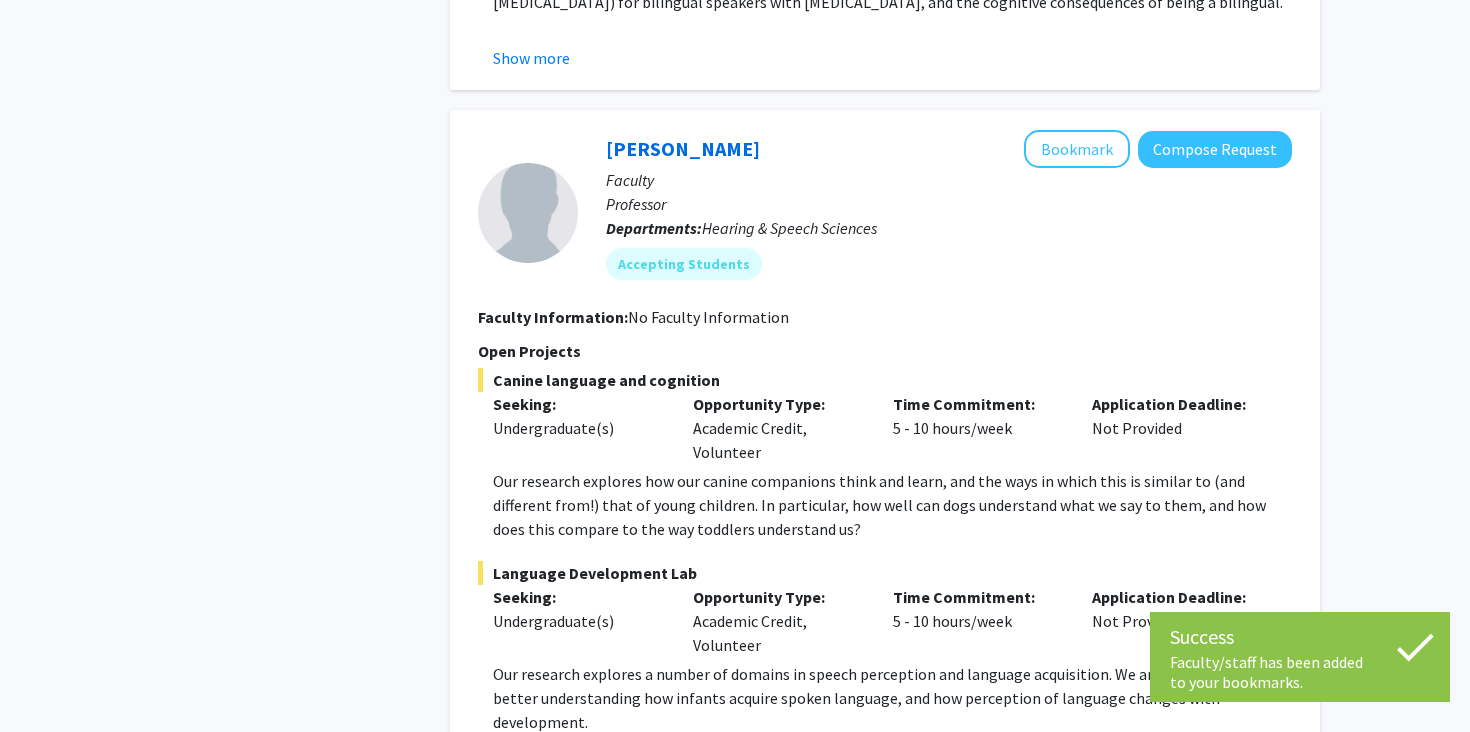 click on "Refine By Collaboration Status: Collaboration Status  All Faculty/Staff    Collaboration Status  Faculty/Staff accepting students    Collaboration Status  Faculty/Staff with posted projects    Collaboration Status  Faculty/Staff with posted remote projects    Projects Seeking: Projects Seeking Level  All Projects    Projects Seeking Level  Undergraduate(s)    Projects Seeking Level  Master's Student(s)    Projects Seeking Level  Doctoral Candidate(s) (PhD, MD, DMD, PharmD, etc.)    Projects Seeking Level  Postdoctoral Researcher(s) / Research Staff    Projects Seeking Level  Medical Resident(s) / Medical Fellow(s)    Projects Seeking Level  Faculty    Division & Department:      A. [PERSON_NAME] School of Engineering  (Select All)  (Select All)  Chemical & Biomolecular Engineering  Chemical & Biomolecular Engineering  Materials Science & Engineering  Materials Science & Engineering  Mechanical Engineering  Mechanical Engineering  Other  Other       College of Agriculture and Natural Resources" 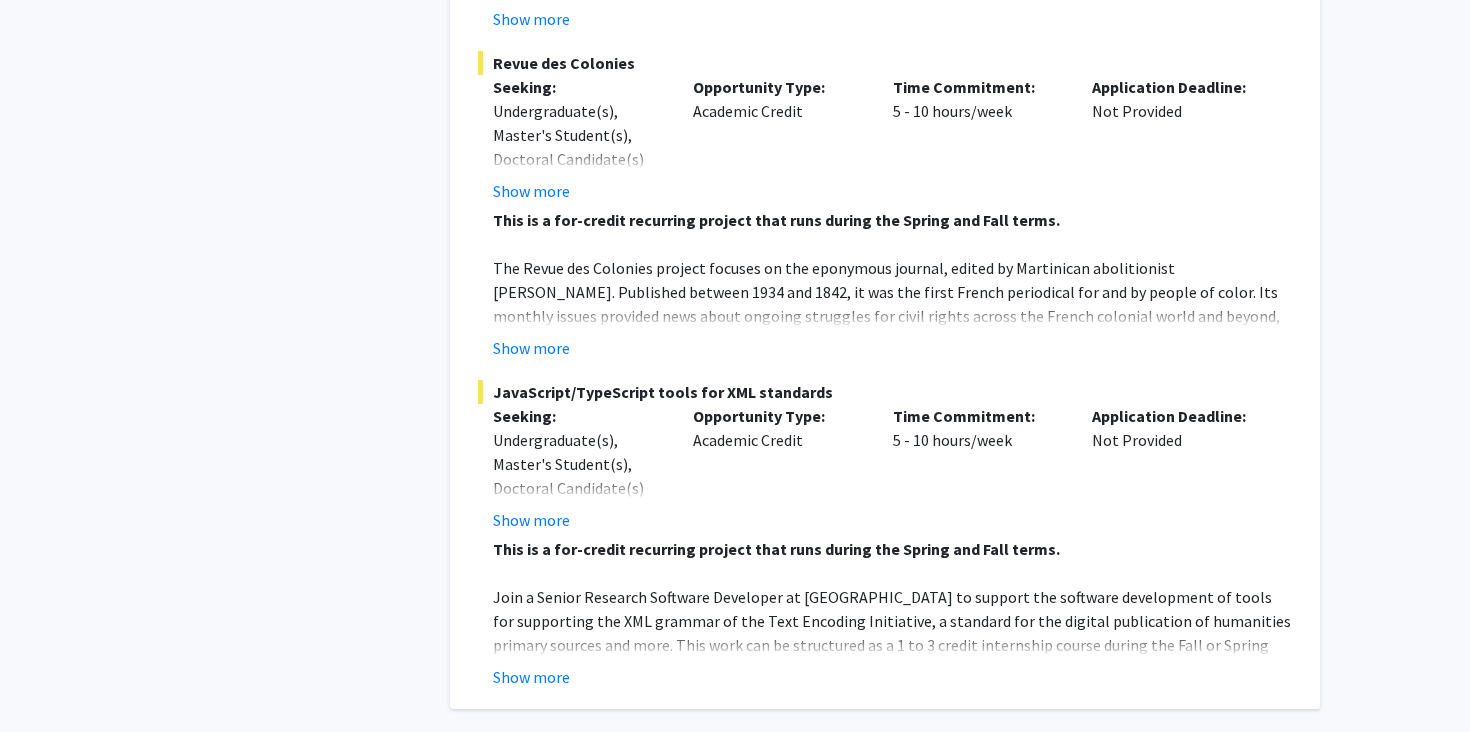 scroll, scrollTop: 8860, scrollLeft: 0, axis: vertical 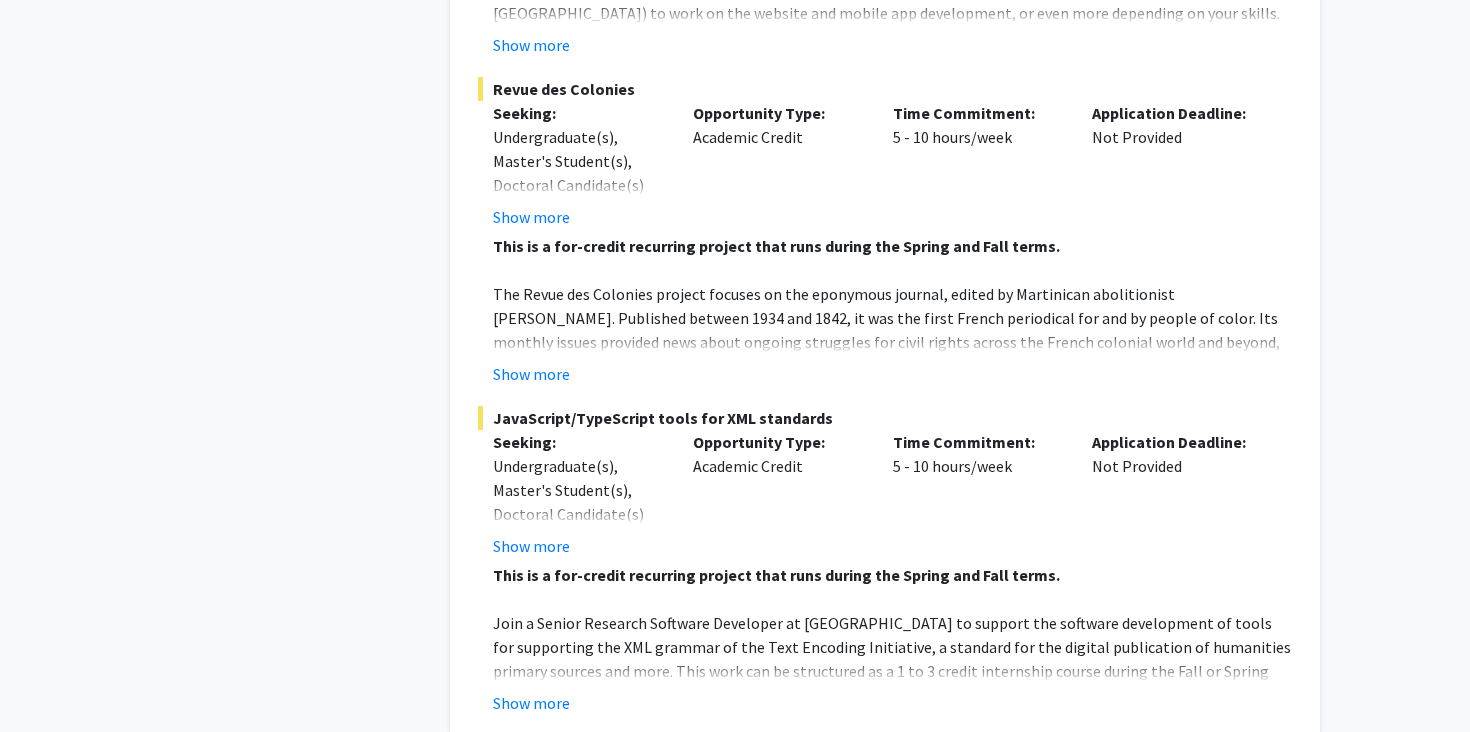click on "2" 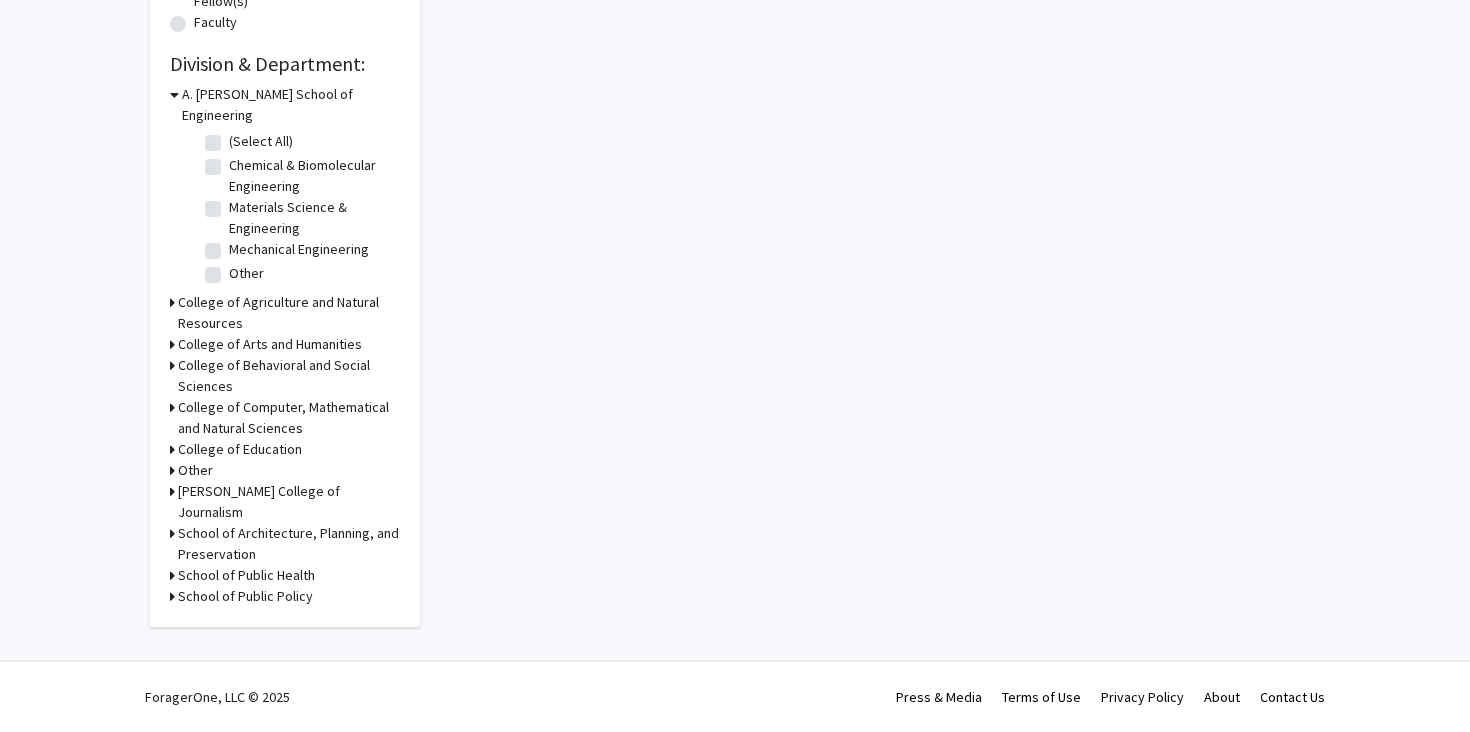 scroll, scrollTop: 0, scrollLeft: 0, axis: both 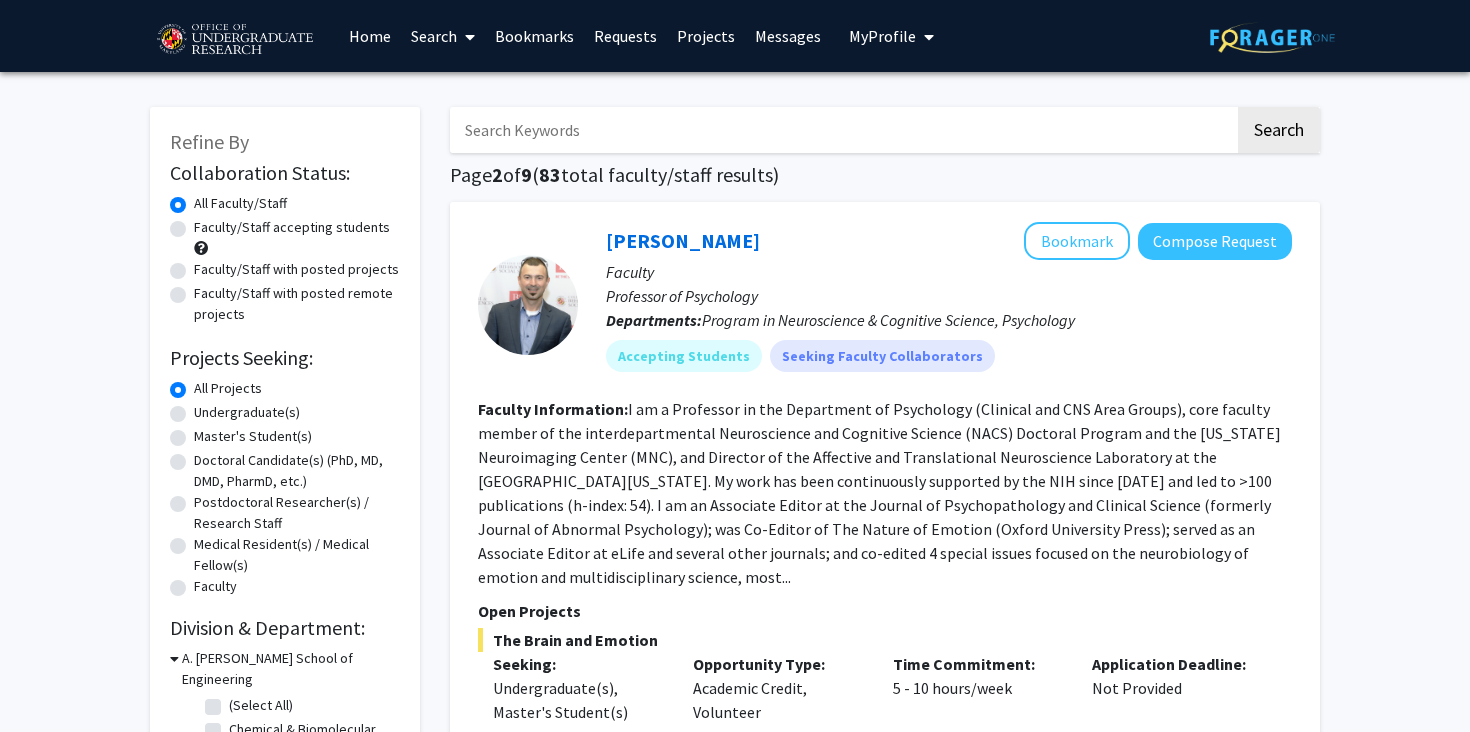 click at bounding box center (842, 130) 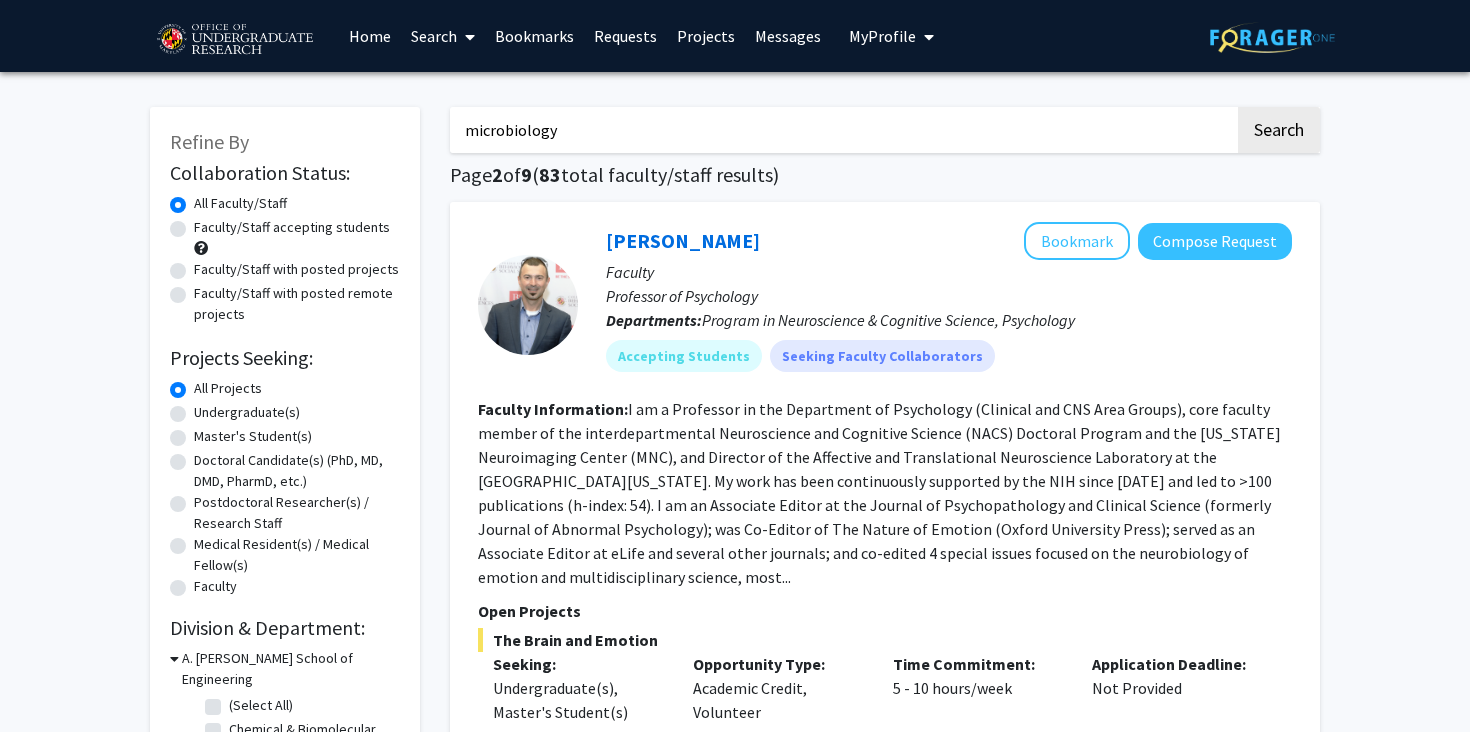 click on "Search" 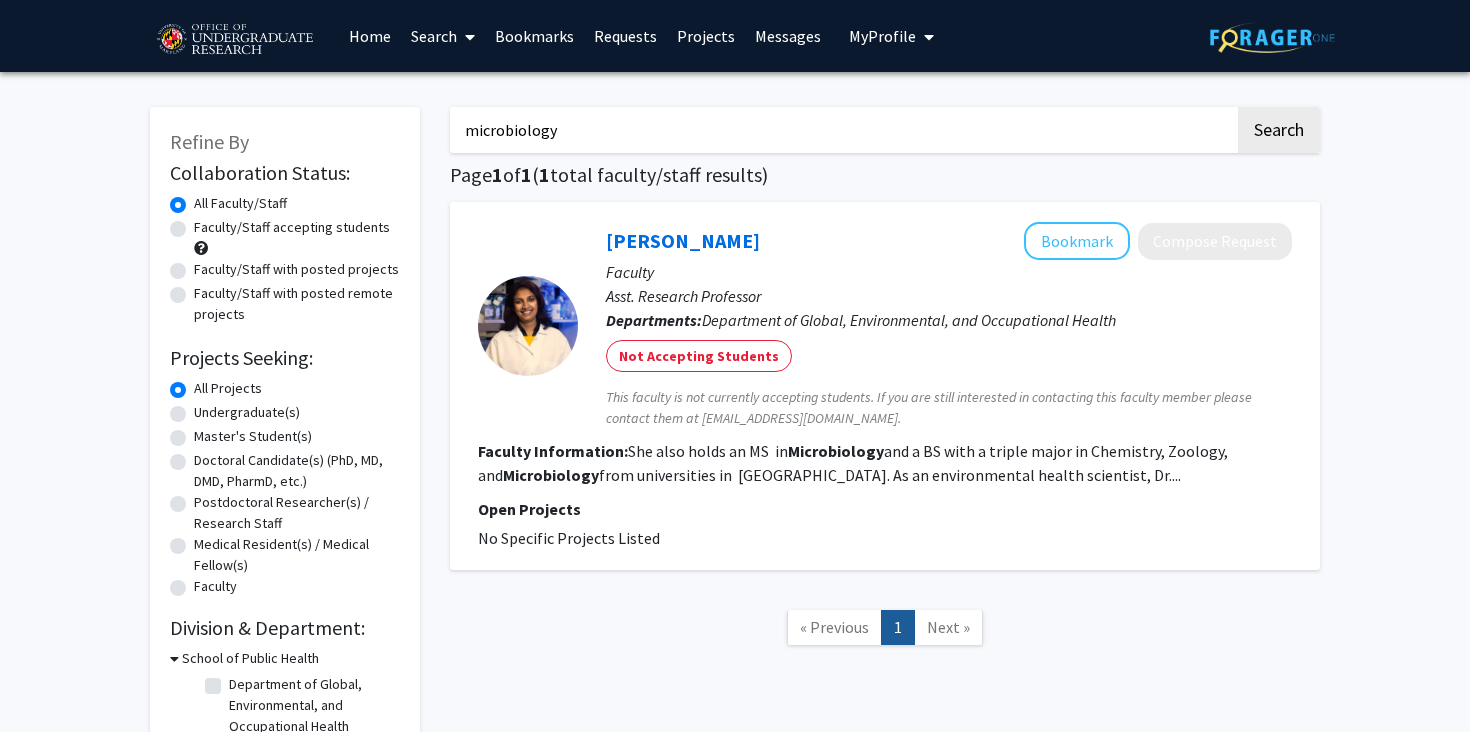 click on "microbiology" at bounding box center [842, 130] 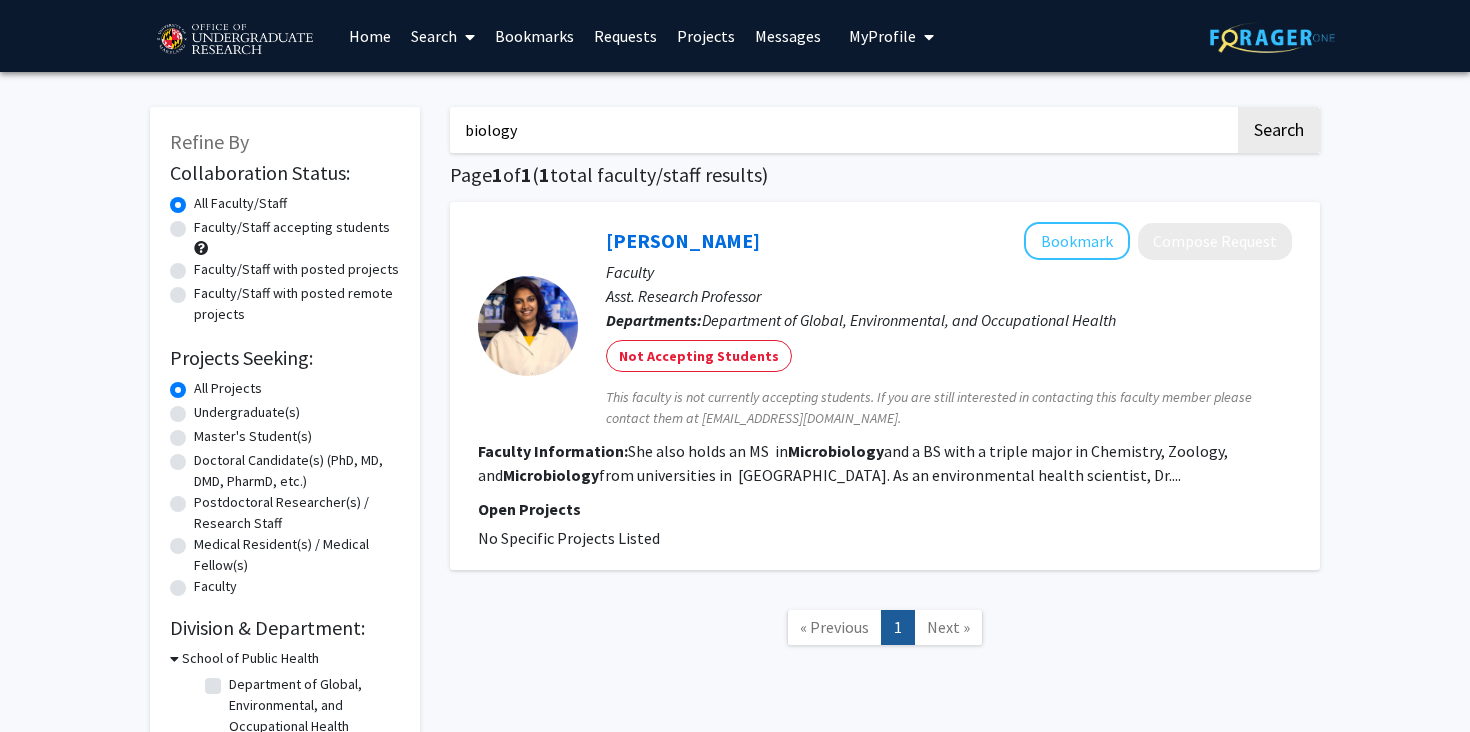 type on "biology" 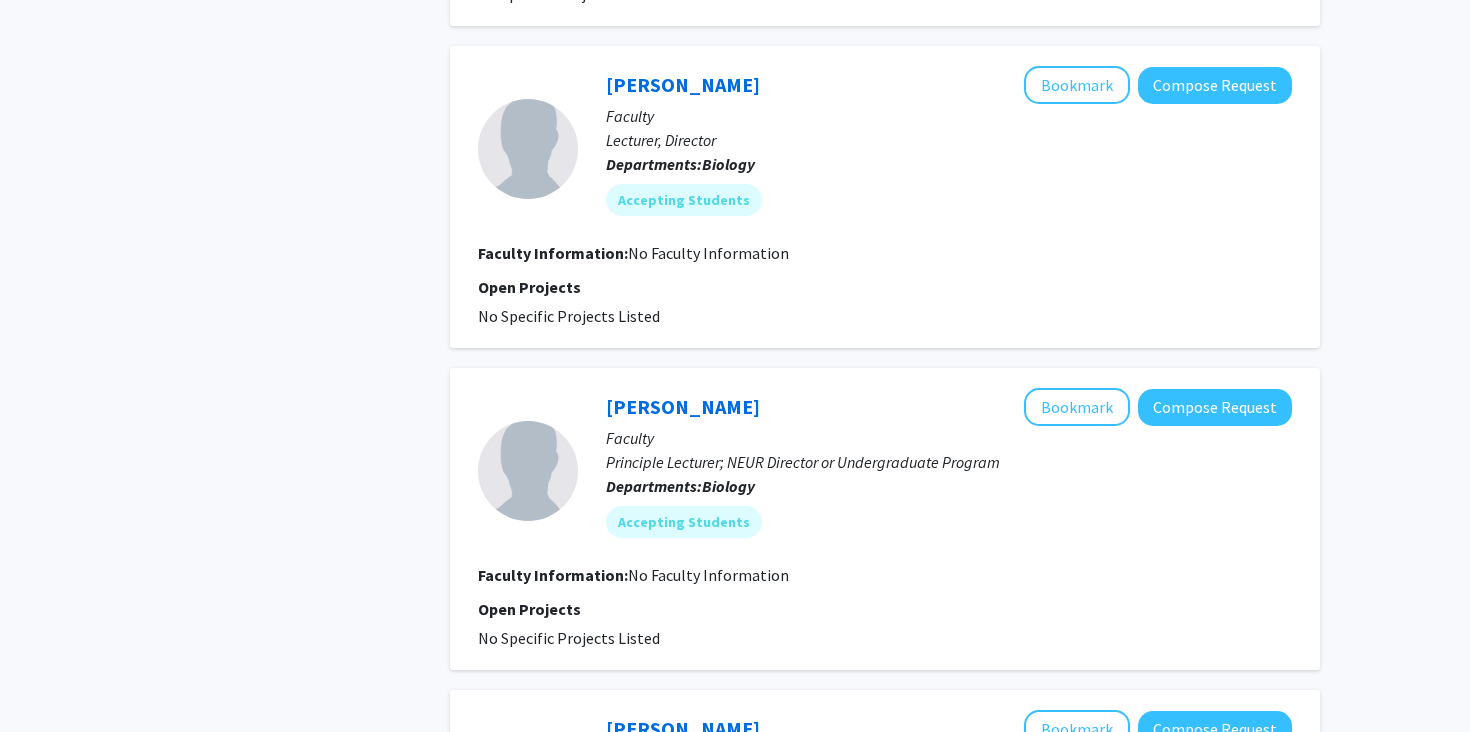 scroll, scrollTop: 3067, scrollLeft: 0, axis: vertical 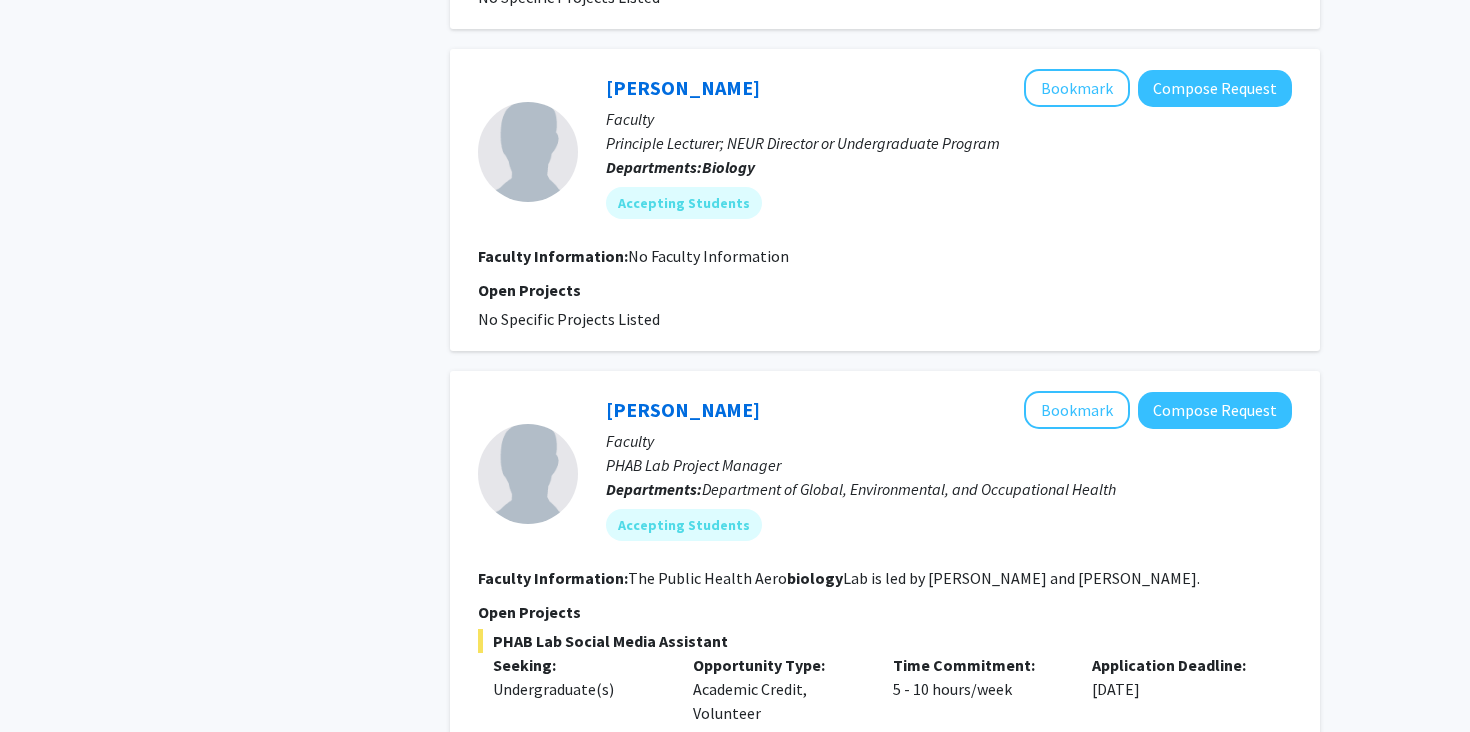click on "Refine By Collaboration Status: Collaboration Status  All Faculty/Staff    Collaboration Status  Faculty/Staff accepting students    Collaboration Status  Faculty/Staff with posted projects    Collaboration Status  Faculty/Staff with posted remote projects    Projects Seeking: Projects Seeking Level  All Projects    Projects Seeking Level  Undergraduate(s)    Projects Seeking Level  Master's Student(s)    Projects Seeking Level  Doctoral Candidate(s) (PhD, MD, DMD, PharmD, etc.)    Projects Seeking Level  Postdoctoral Researcher(s) / Research Staff    Projects Seeking Level  Medical Resident(s) / Medical Fellow(s)    Projects Seeking Level  Faculty    Division & Department:      A. [PERSON_NAME] School of Engineering  Chemical & Biomolecular Engineering  Chemical & Biomolecular Engineering       College of Agriculture and Natural Resources       College of Behavioral and Social Sciences       College of Computer, Mathematical and Natural Sciences       Other       School of Public Health" 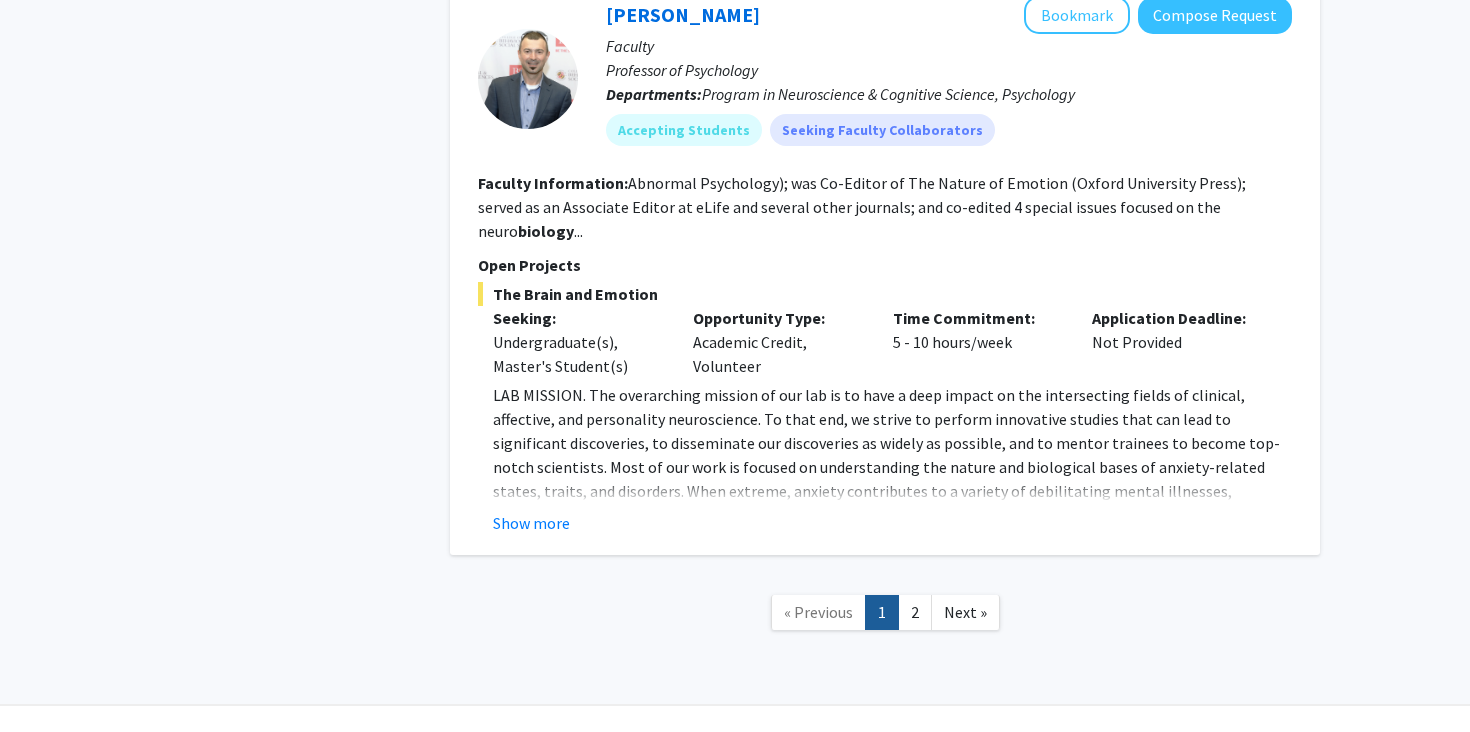 scroll, scrollTop: 4353, scrollLeft: 0, axis: vertical 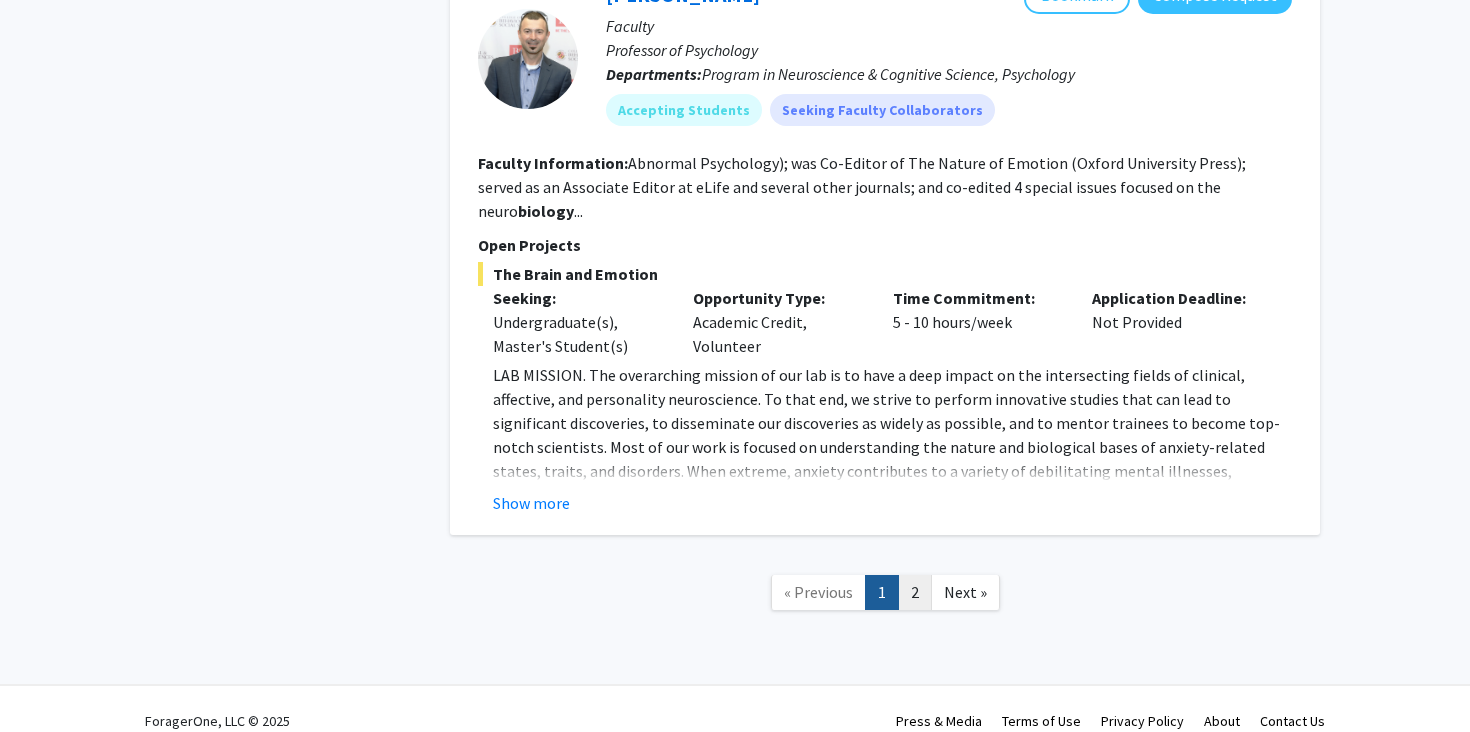click on "2" 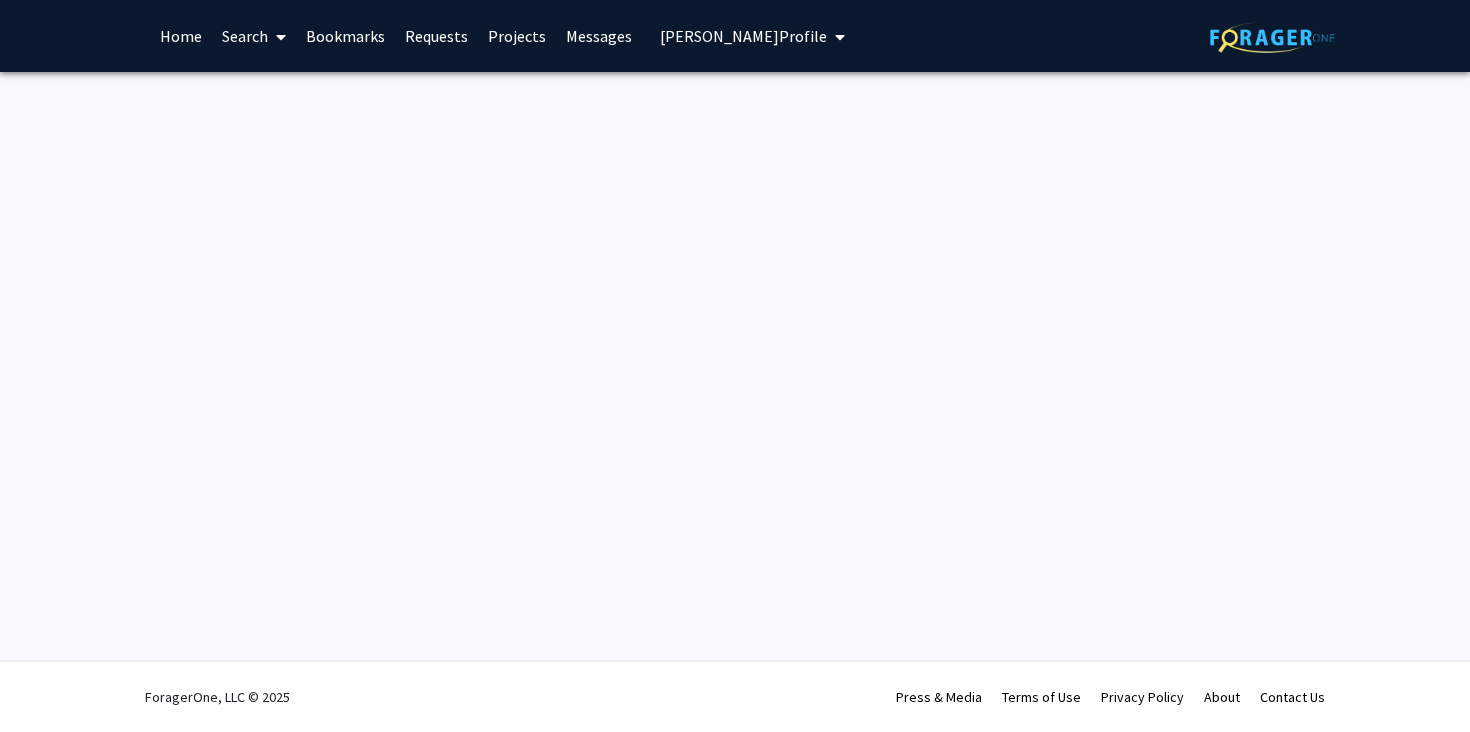 scroll, scrollTop: 0, scrollLeft: 0, axis: both 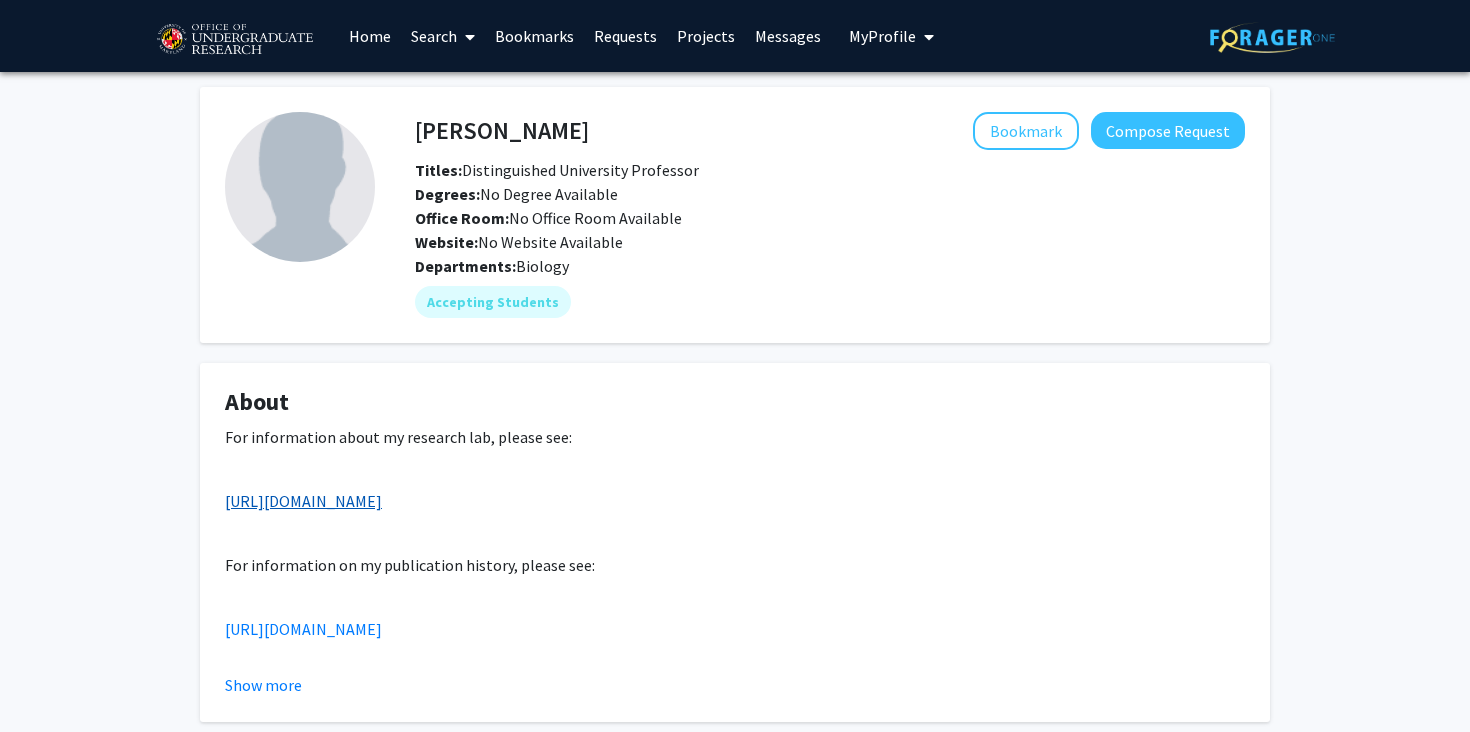 click on "https://science.umd.edu/biology/faganlab/" 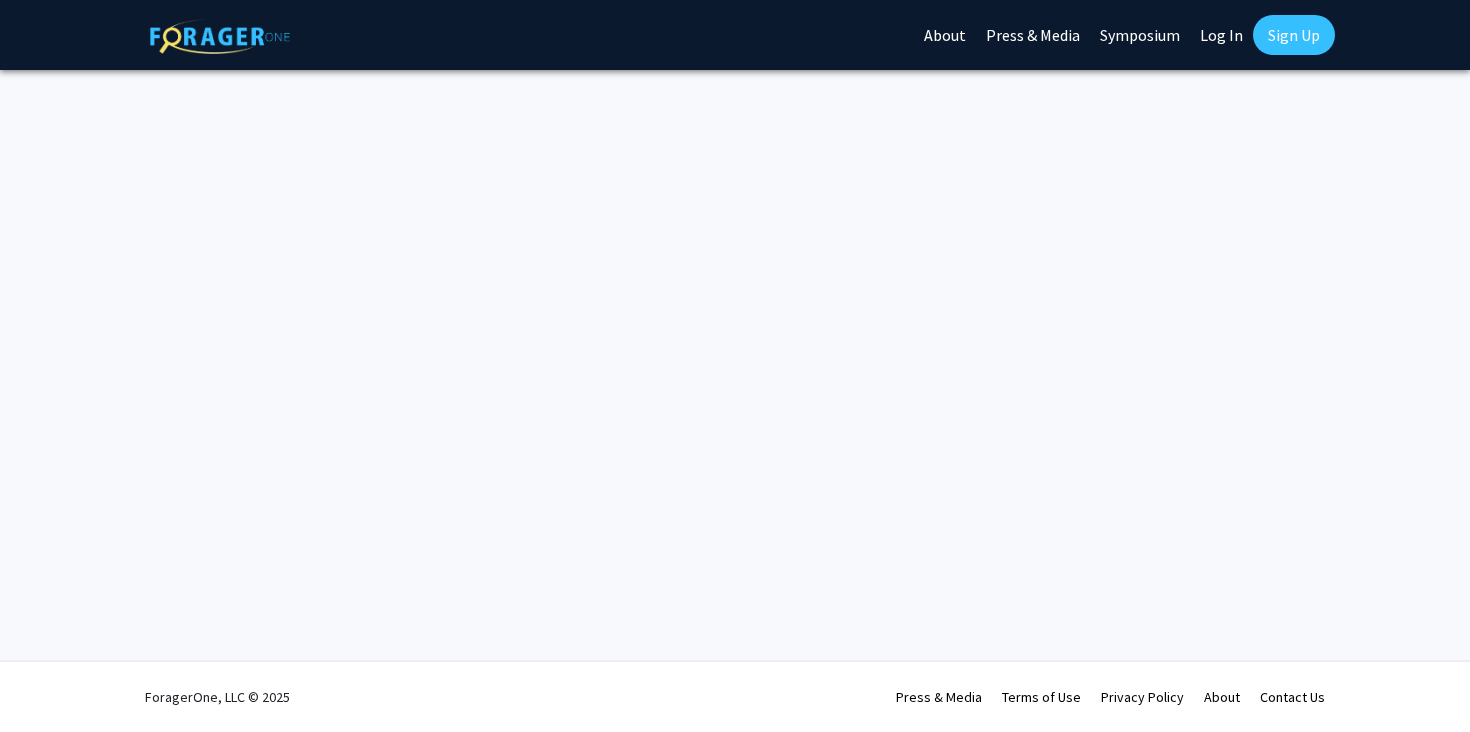scroll, scrollTop: 0, scrollLeft: 0, axis: both 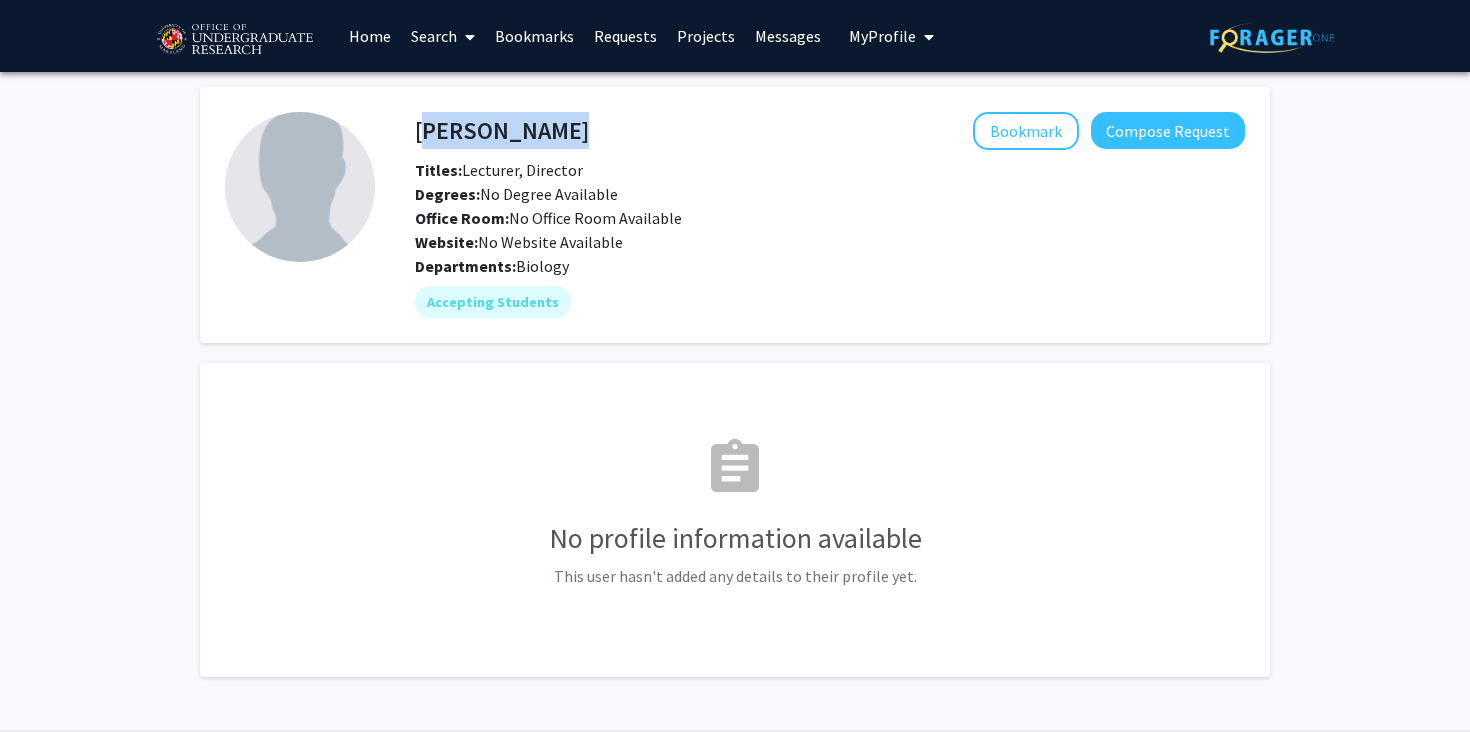 drag, startPoint x: 419, startPoint y: 125, endPoint x: 625, endPoint y: 124, distance: 206.00243 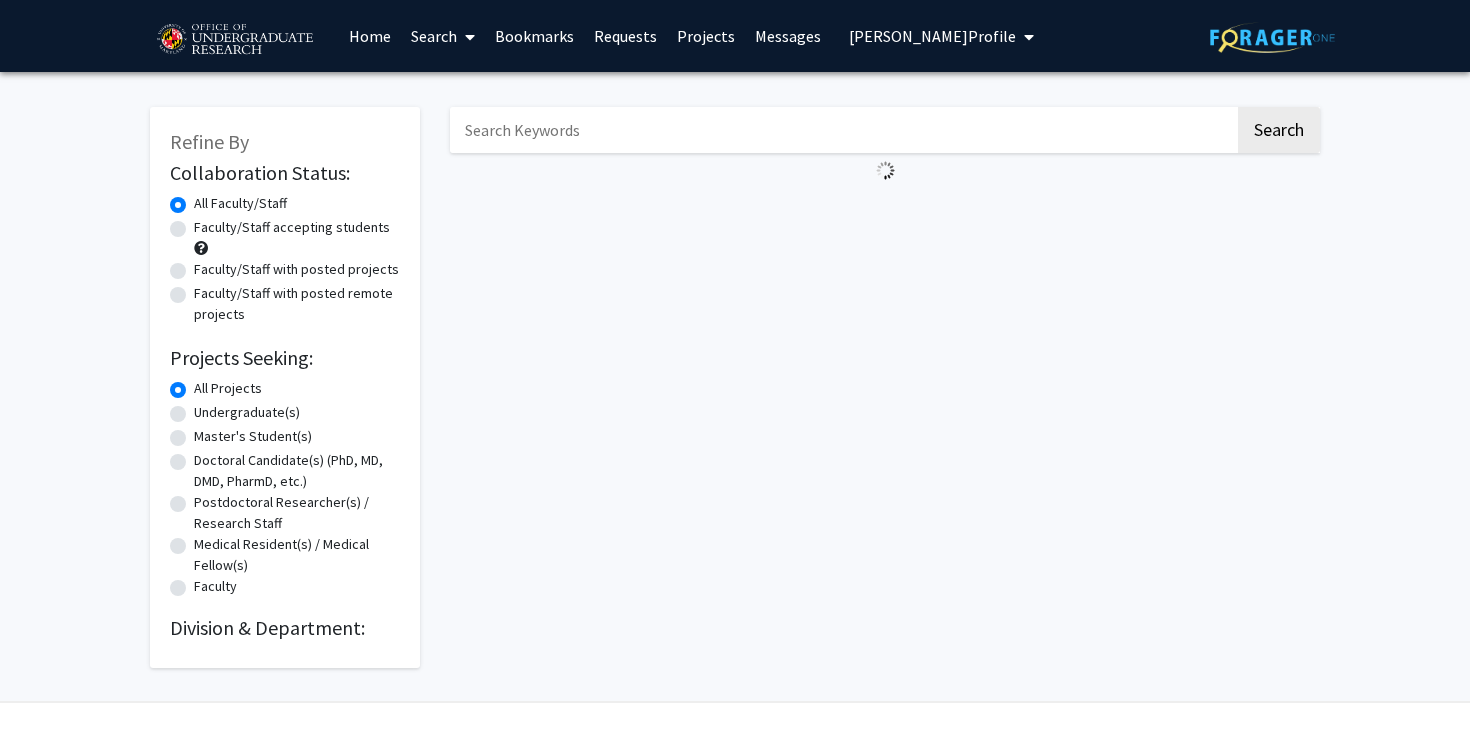 scroll, scrollTop: 0, scrollLeft: 0, axis: both 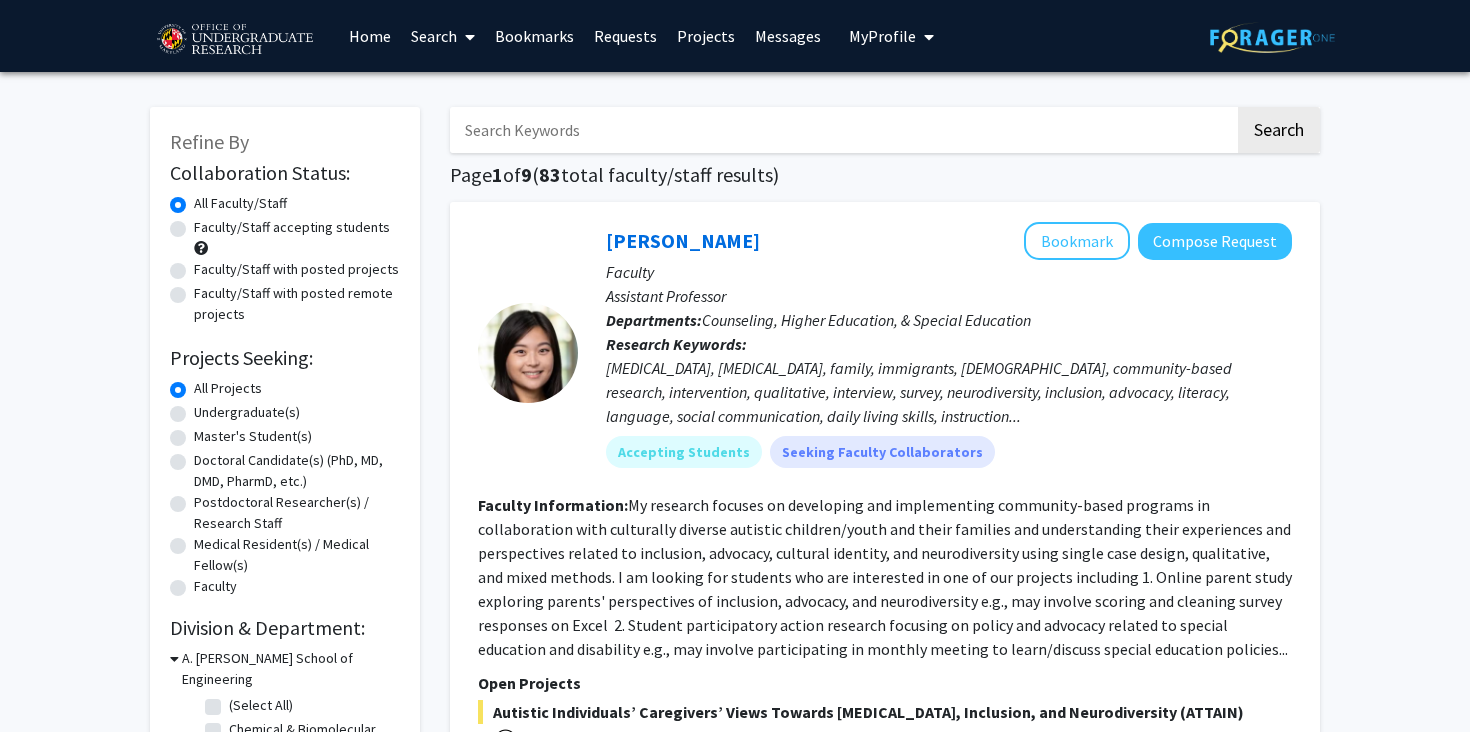 click on "Bookmarks" at bounding box center [534, 36] 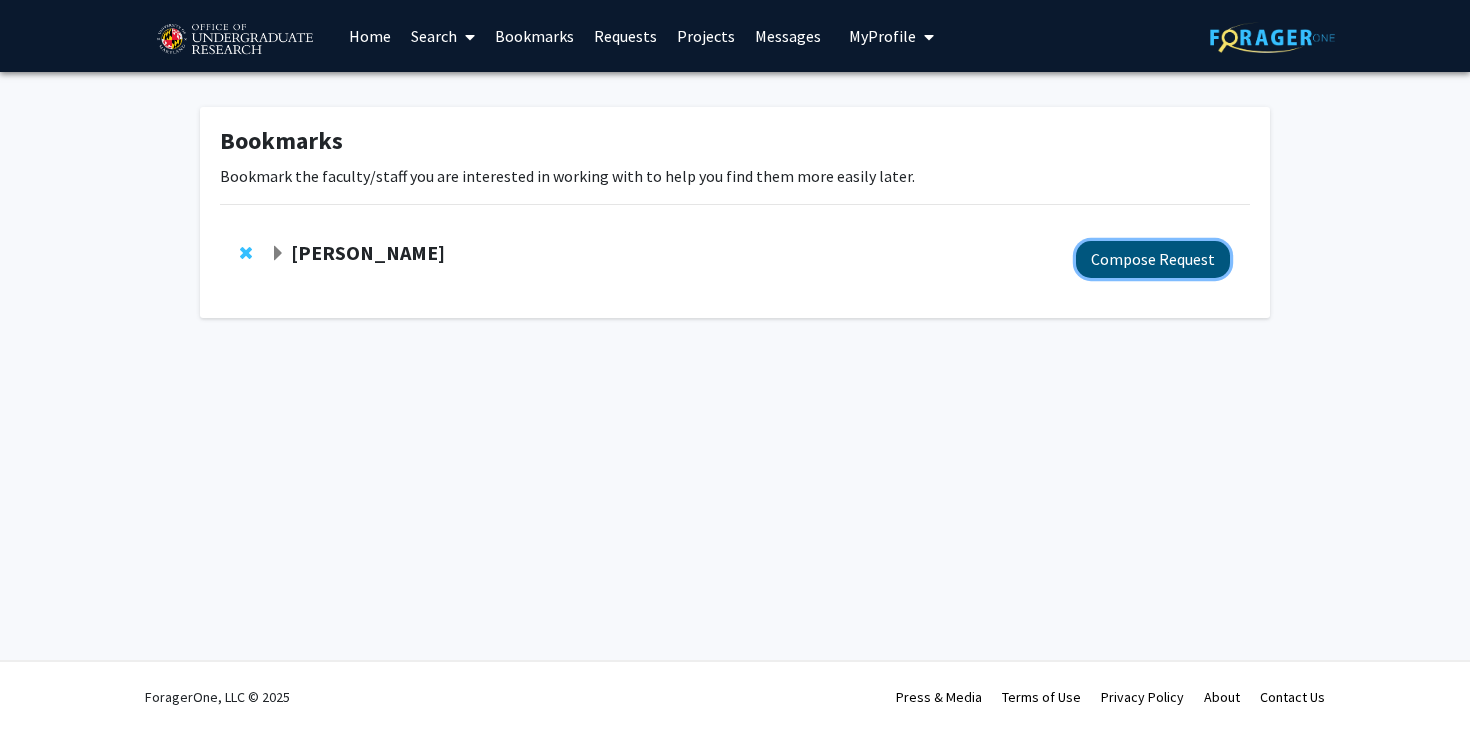 click on "Compose Request" 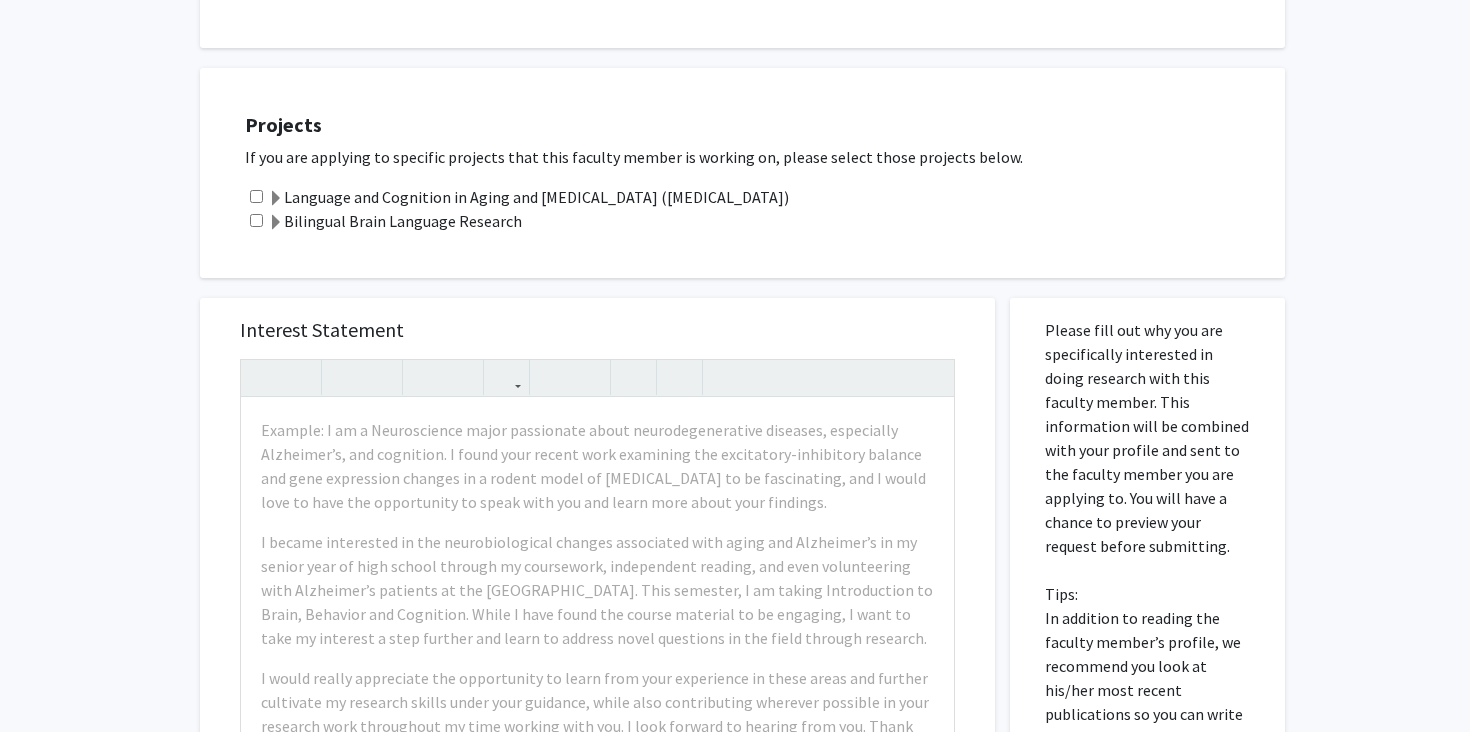scroll, scrollTop: 641, scrollLeft: 0, axis: vertical 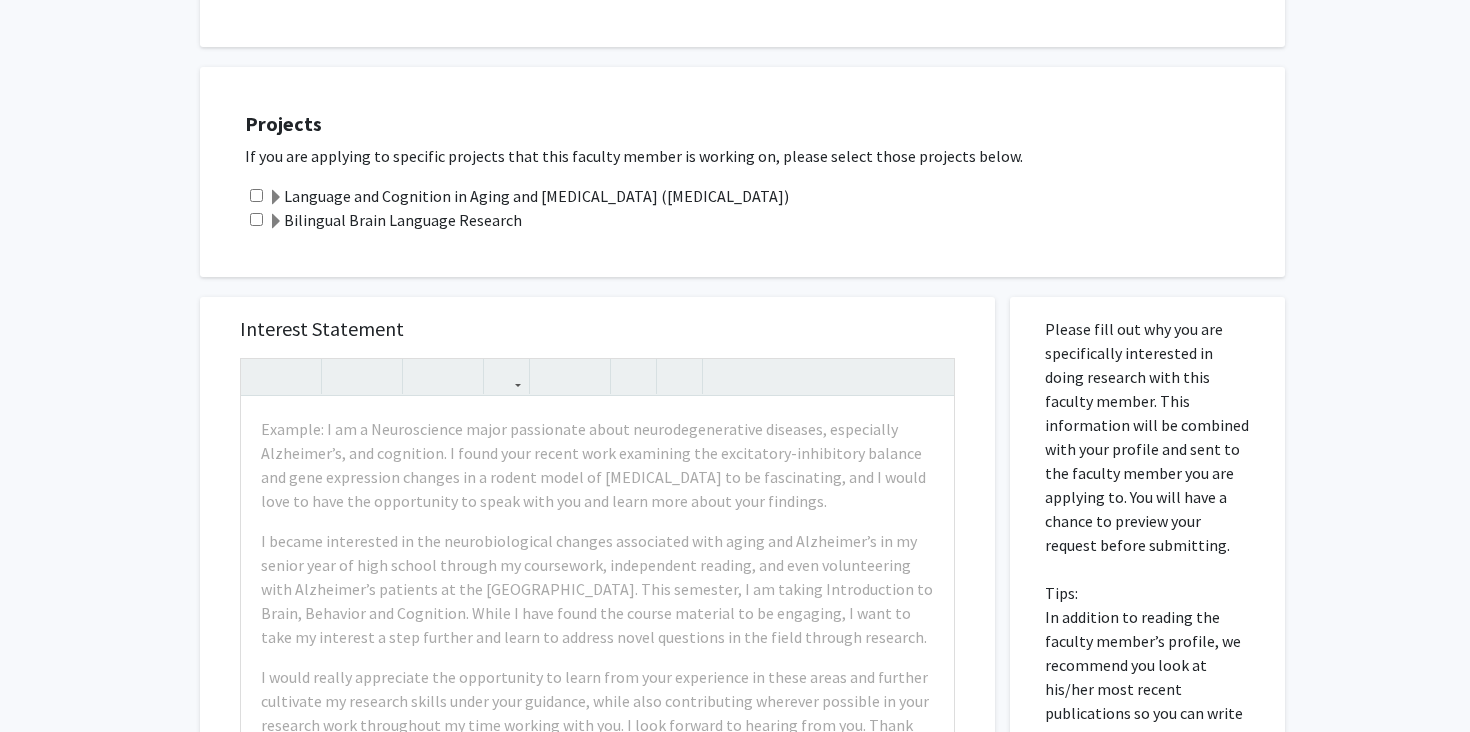 click 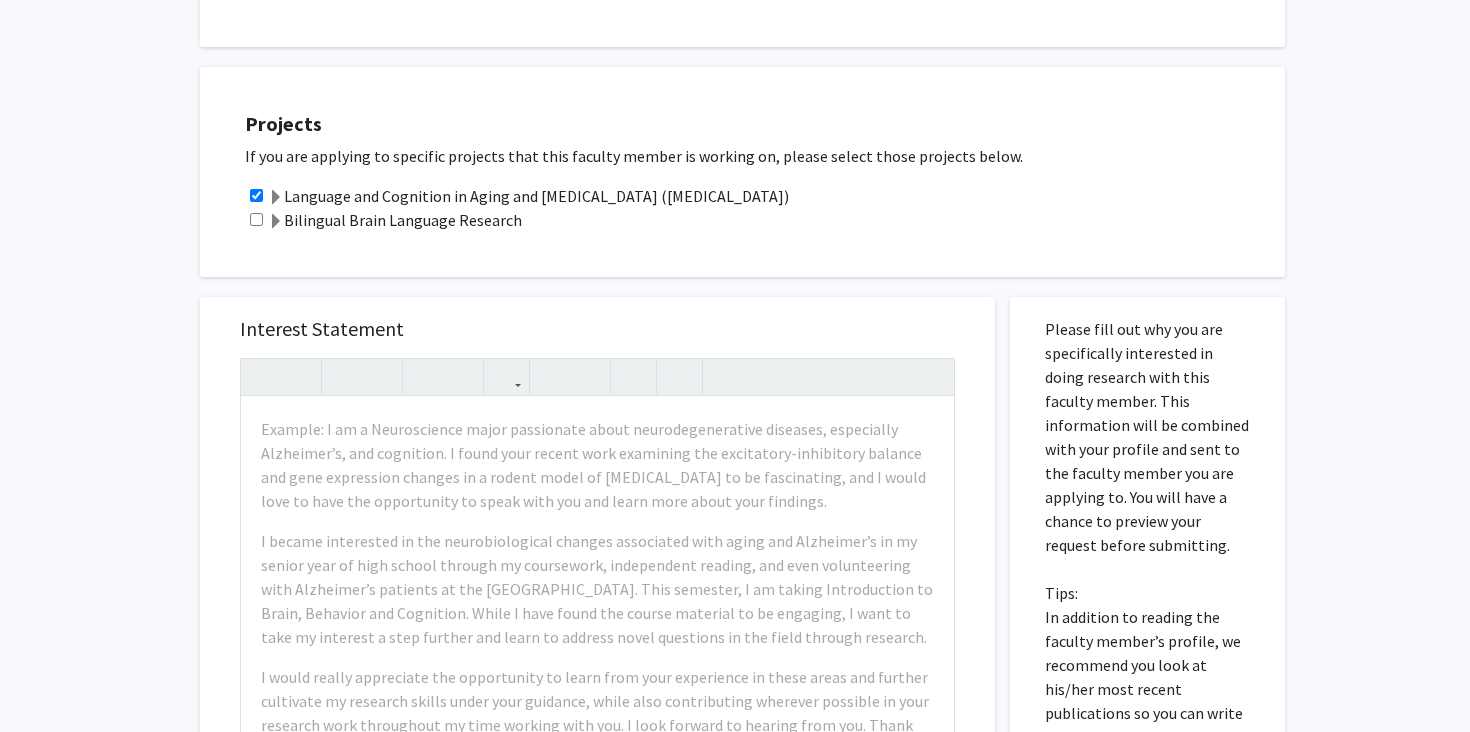 click 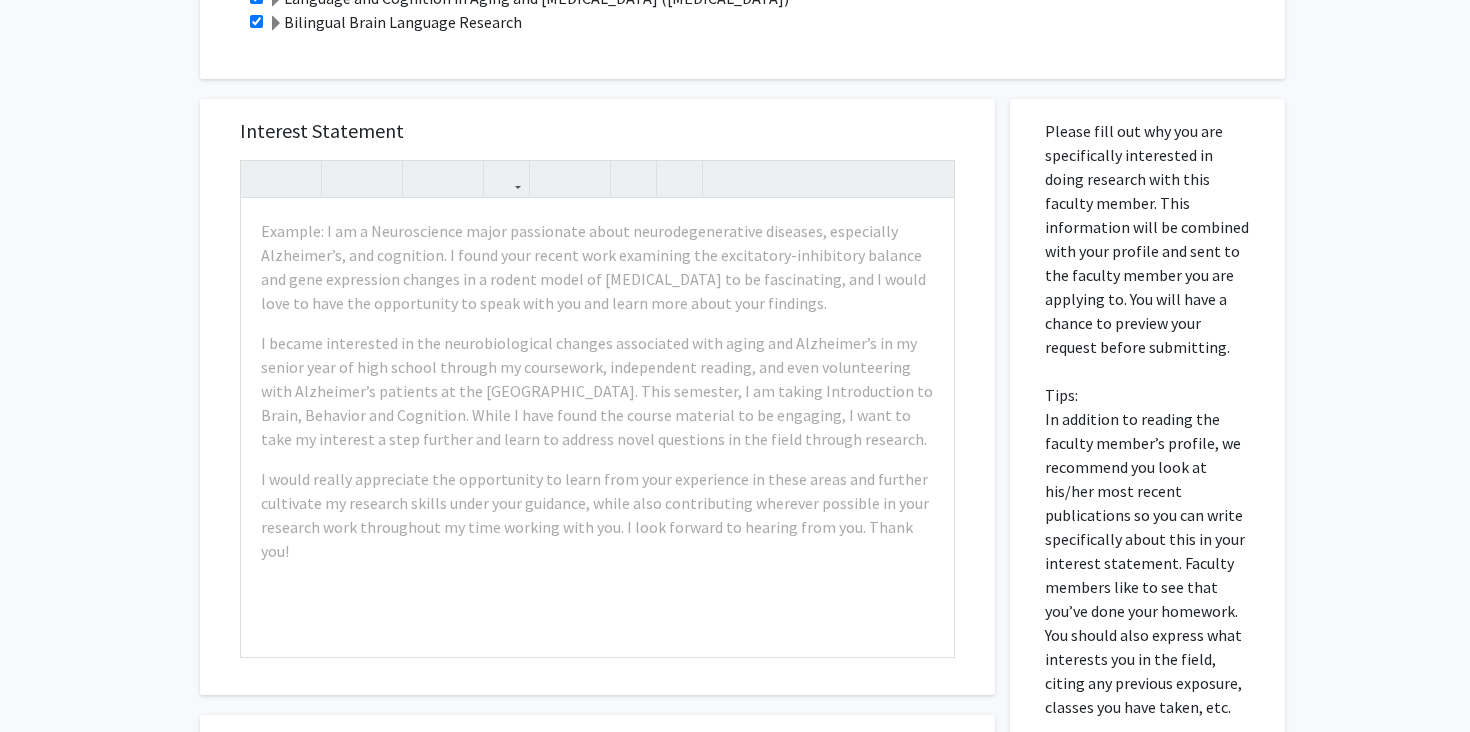 scroll, scrollTop: 840, scrollLeft: 0, axis: vertical 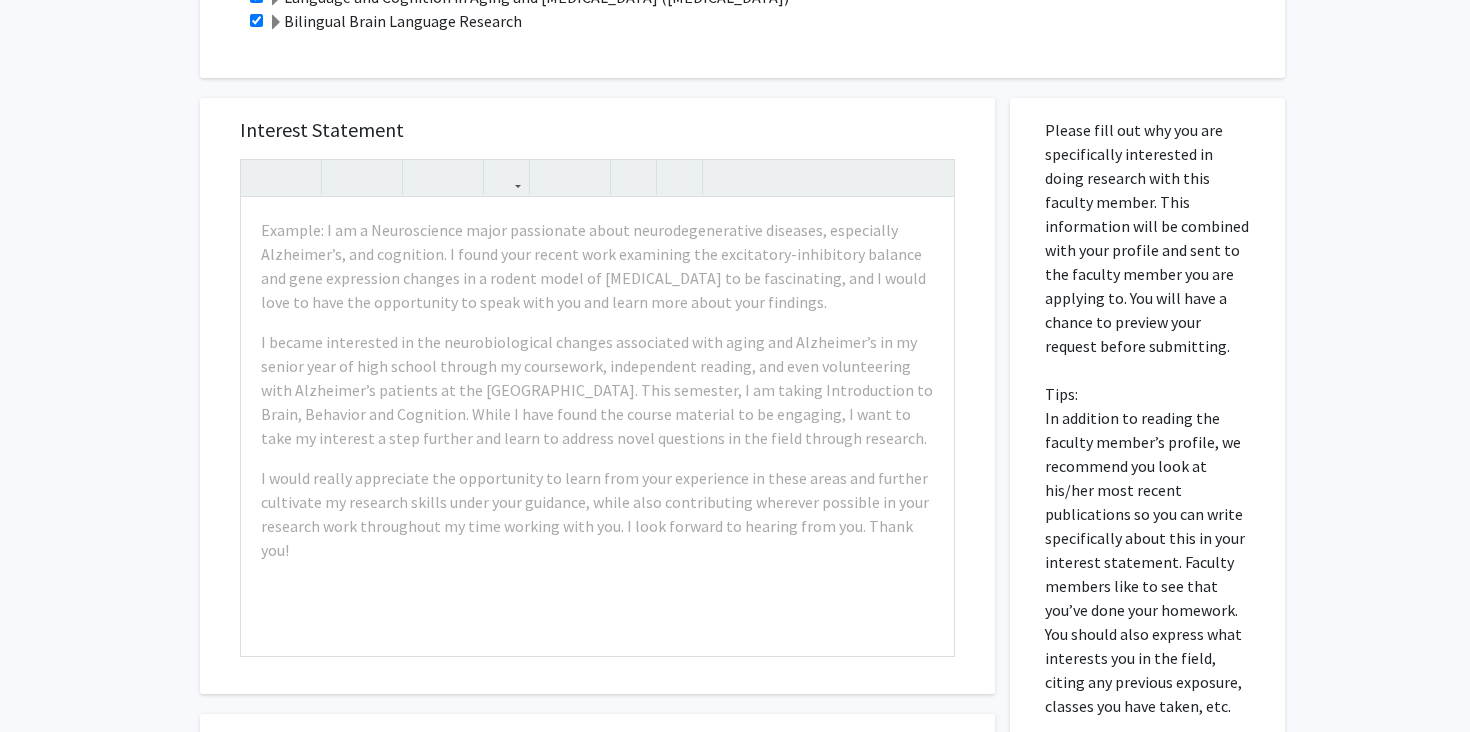 click on "Interest Statement  Example: I am a Neuroscience major passionate about neurodegenerative diseases, especially Alzheimer’s, and cognition. I found your recent work examining the excitatory-inhibitory balance and gene expression changes in a rodent model of cognitive impairment to be fascinating, and I would love to have the opportunity to speak with you and learn more about your findings.   I became interested in the neurobiological changes associated with aging and Alzheimer’s in my senior year of high school through my coursework, independent reading, and even volunteering with Alzheimer’s patients at the VA Hospital. This semester, I am taking Introduction to Brain, Behavior and Cognition. While I have found the course material to be engaging, I want to take my interest a step further and learn to address novel questions in the field through research.  Insert link Remove link Supplemental Files File Name Uploaded Date No Supplemental Files  Cancel   Save   Preview & Submit" at bounding box center (597, 530) 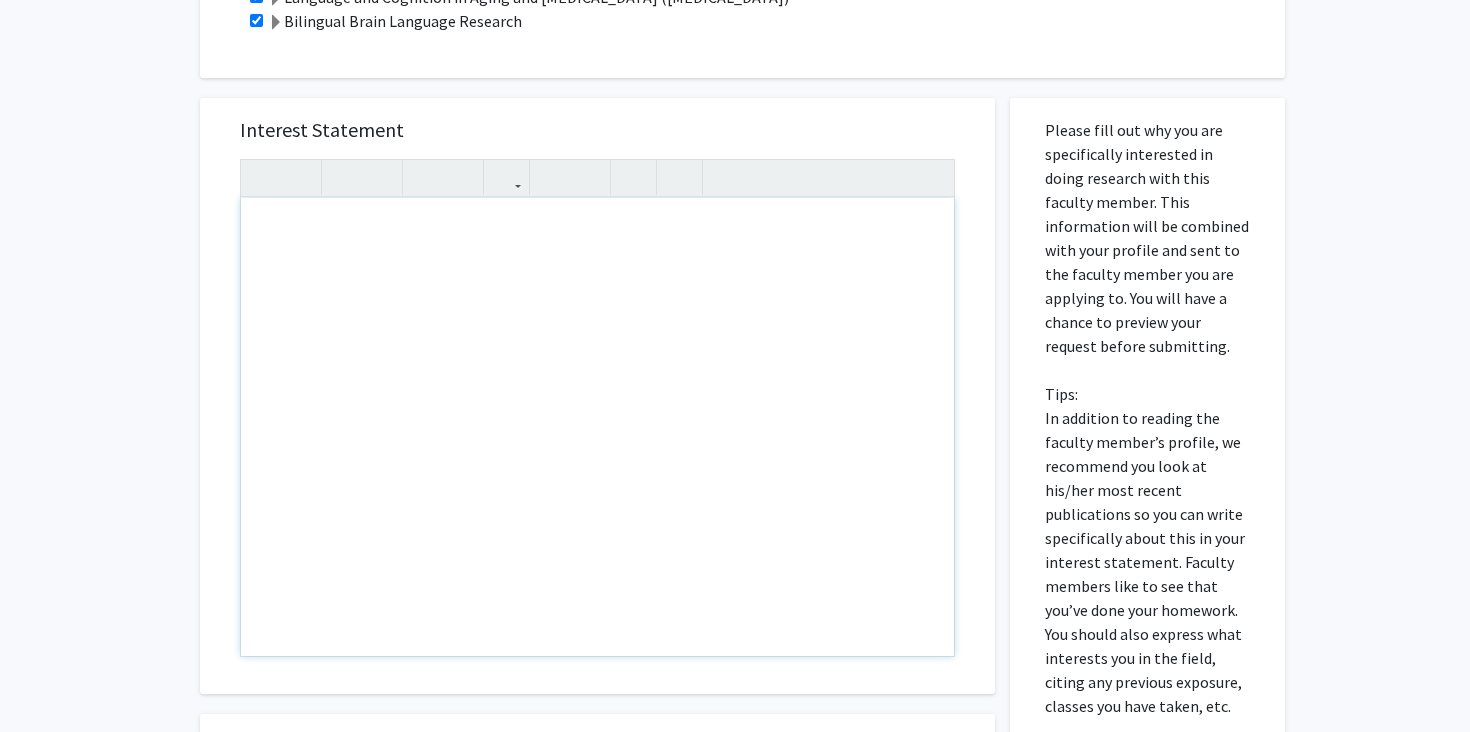 click at bounding box center [597, 427] 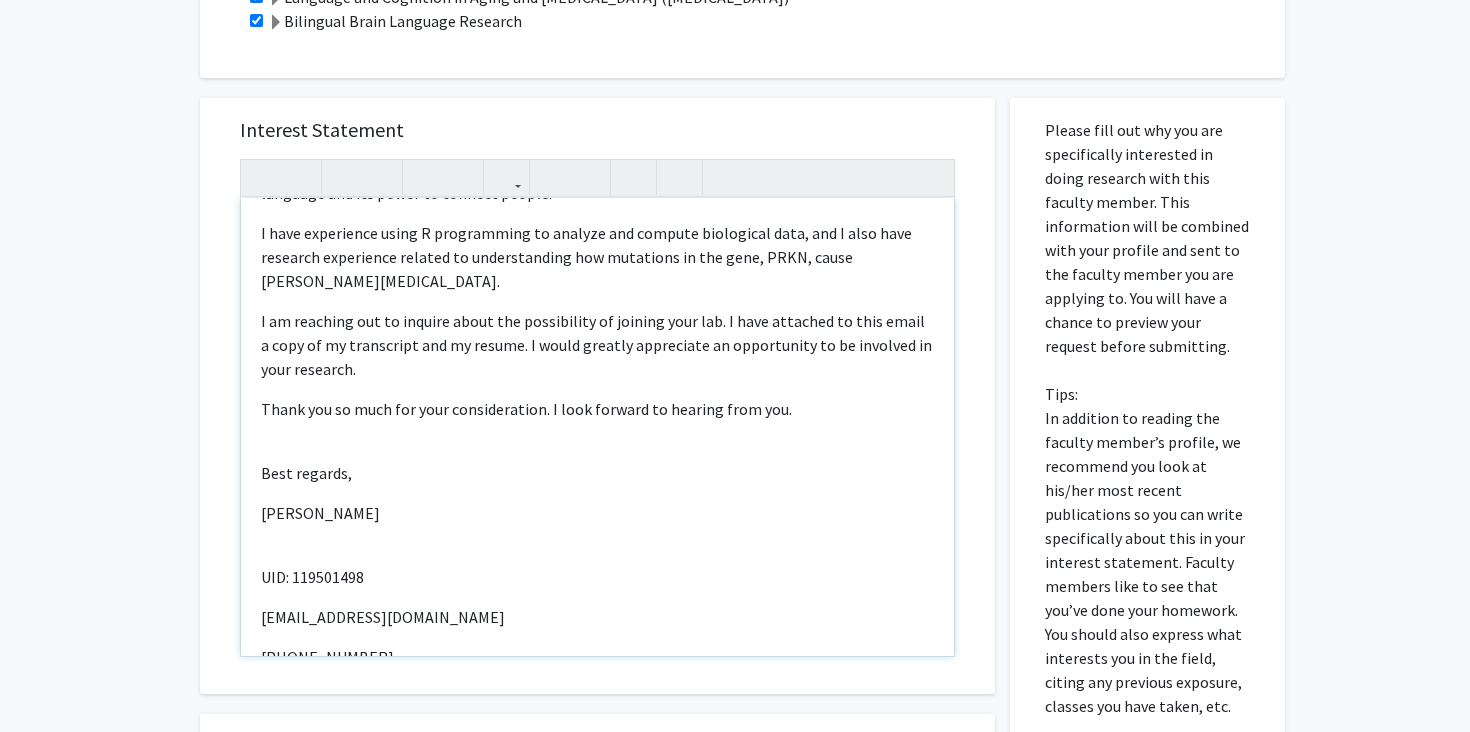 scroll, scrollTop: 203, scrollLeft: 0, axis: vertical 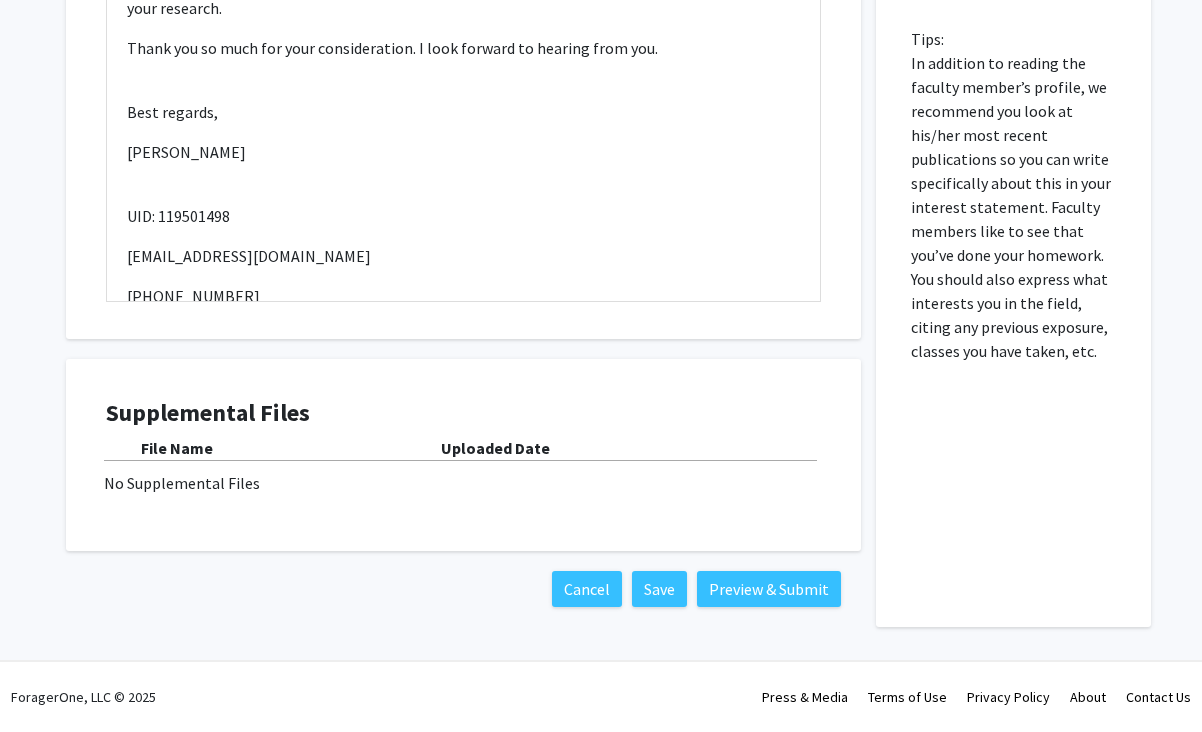 click on "Uploaded Date" at bounding box center [631, 448] 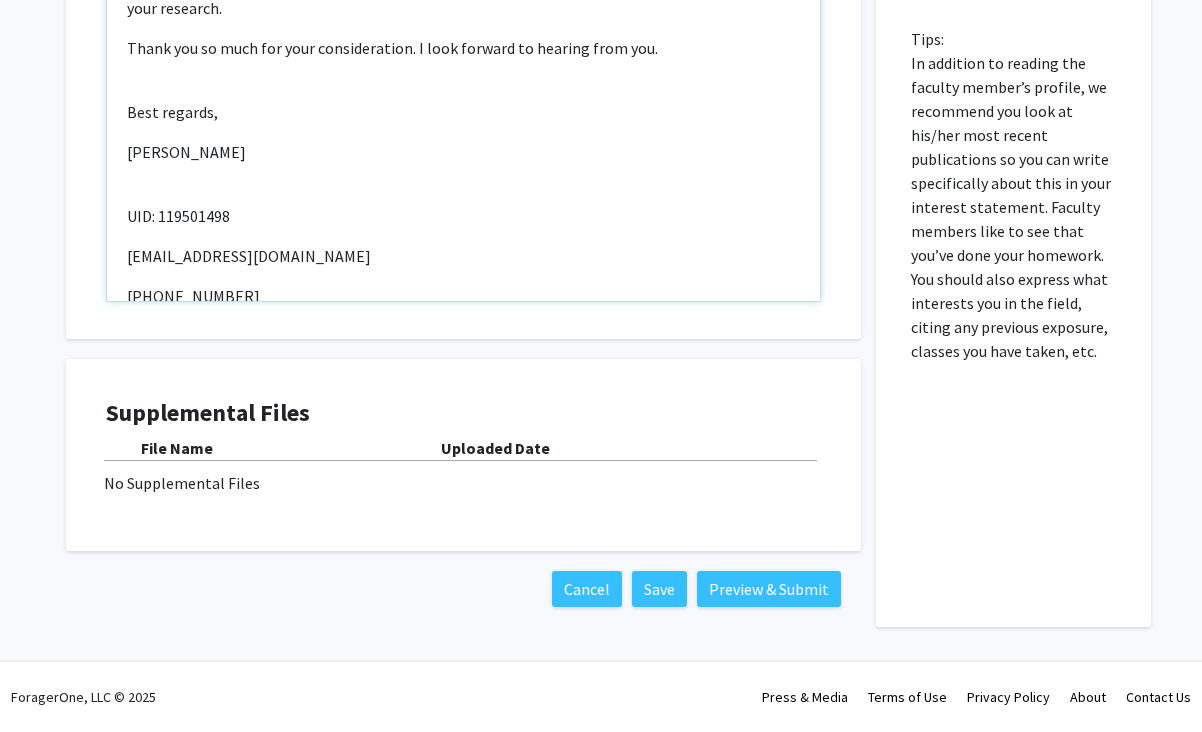 click on "248-480-1252" at bounding box center (463, 296) 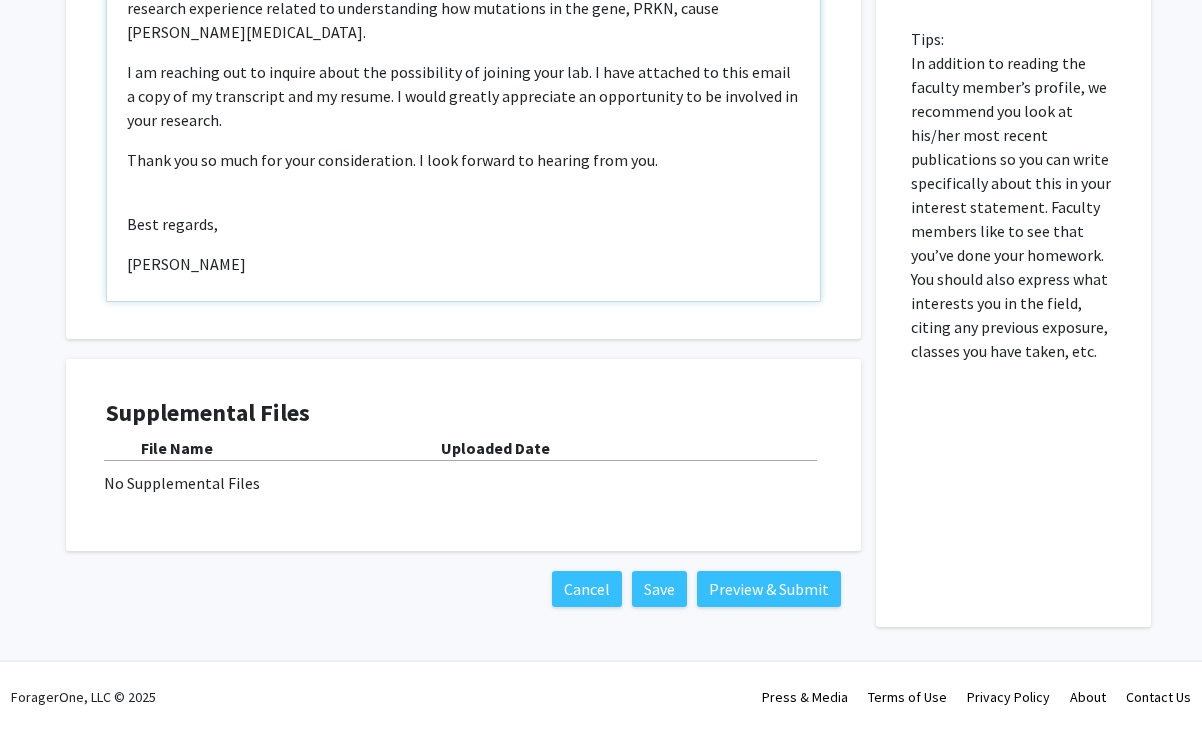 scroll, scrollTop: 0, scrollLeft: 0, axis: both 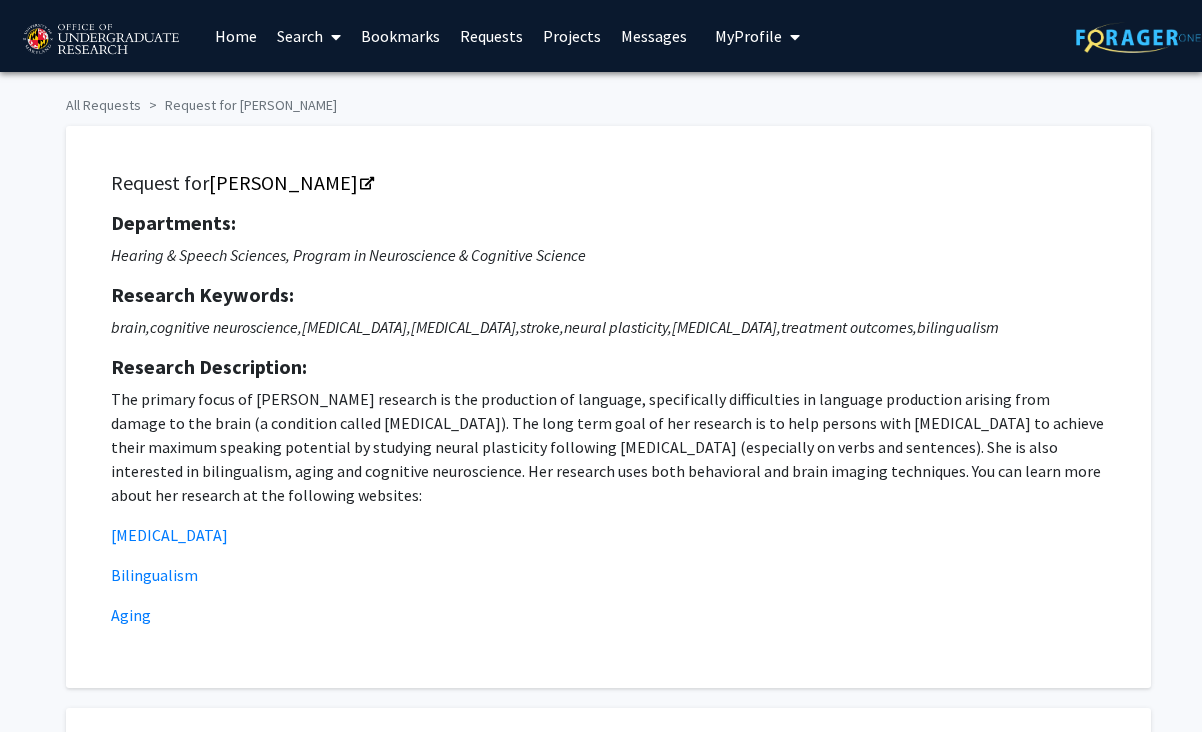click at bounding box center (795, 37) 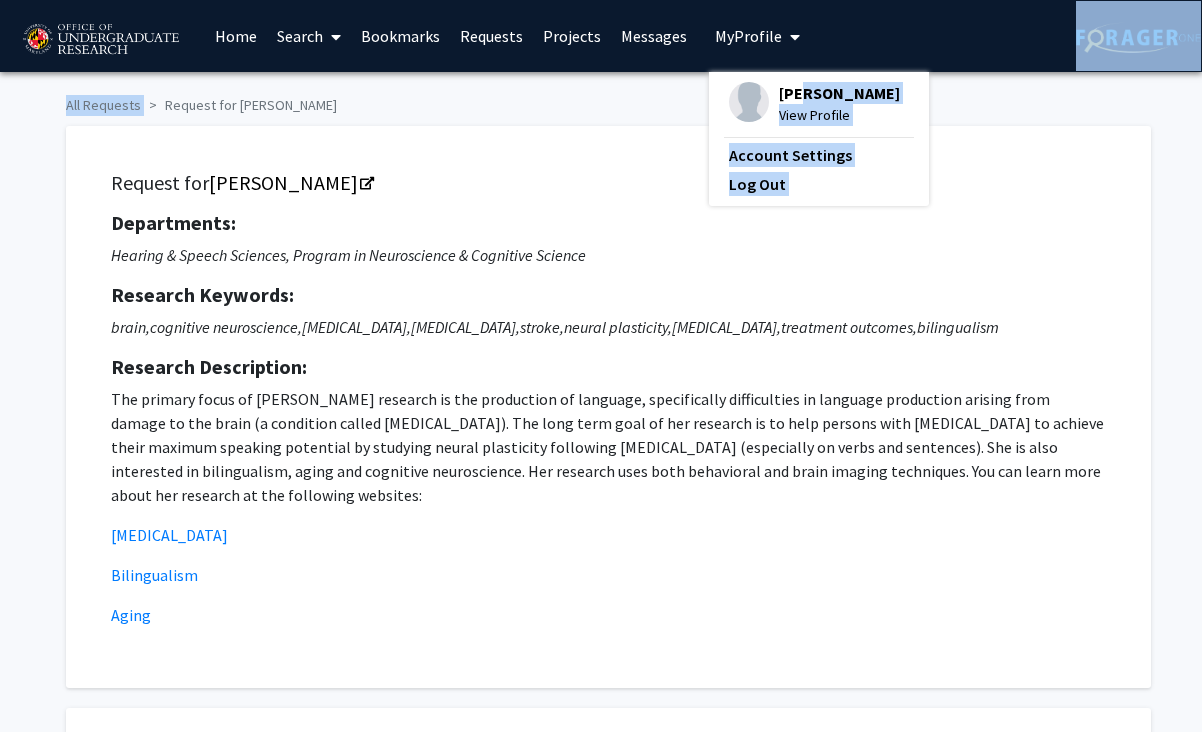 drag, startPoint x: 797, startPoint y: 90, endPoint x: 931, endPoint y: 87, distance: 134.03358 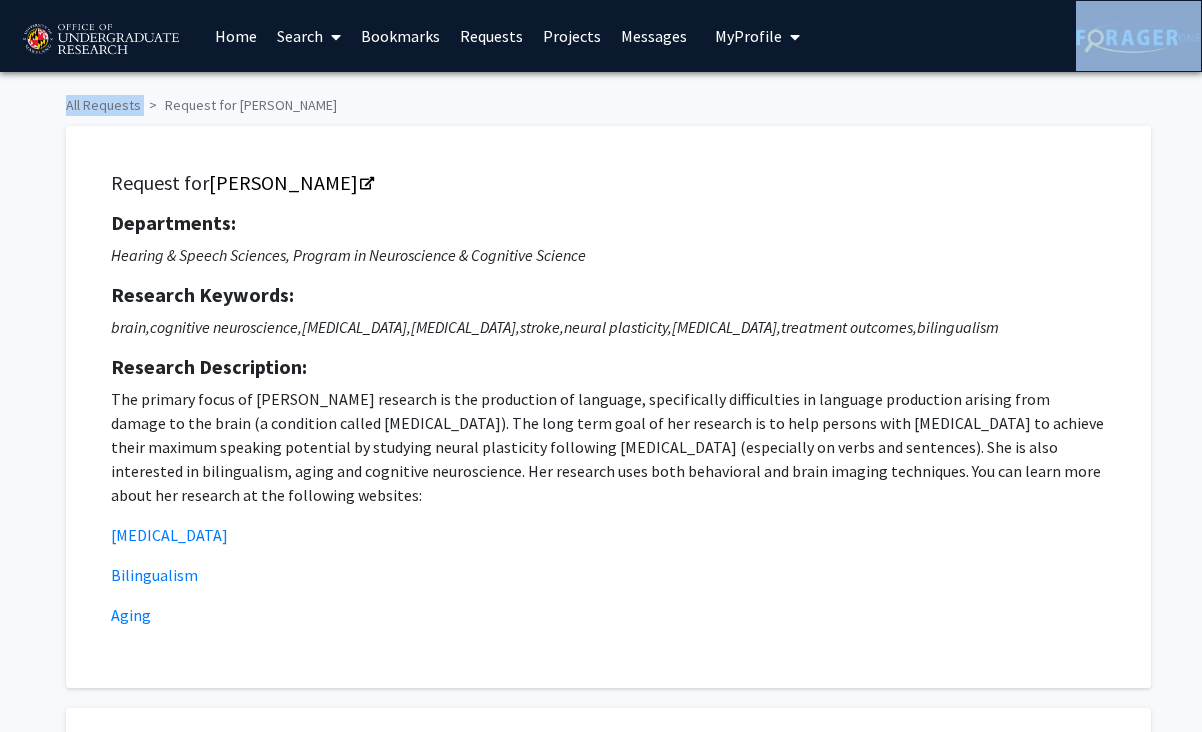 click at bounding box center (791, 37) 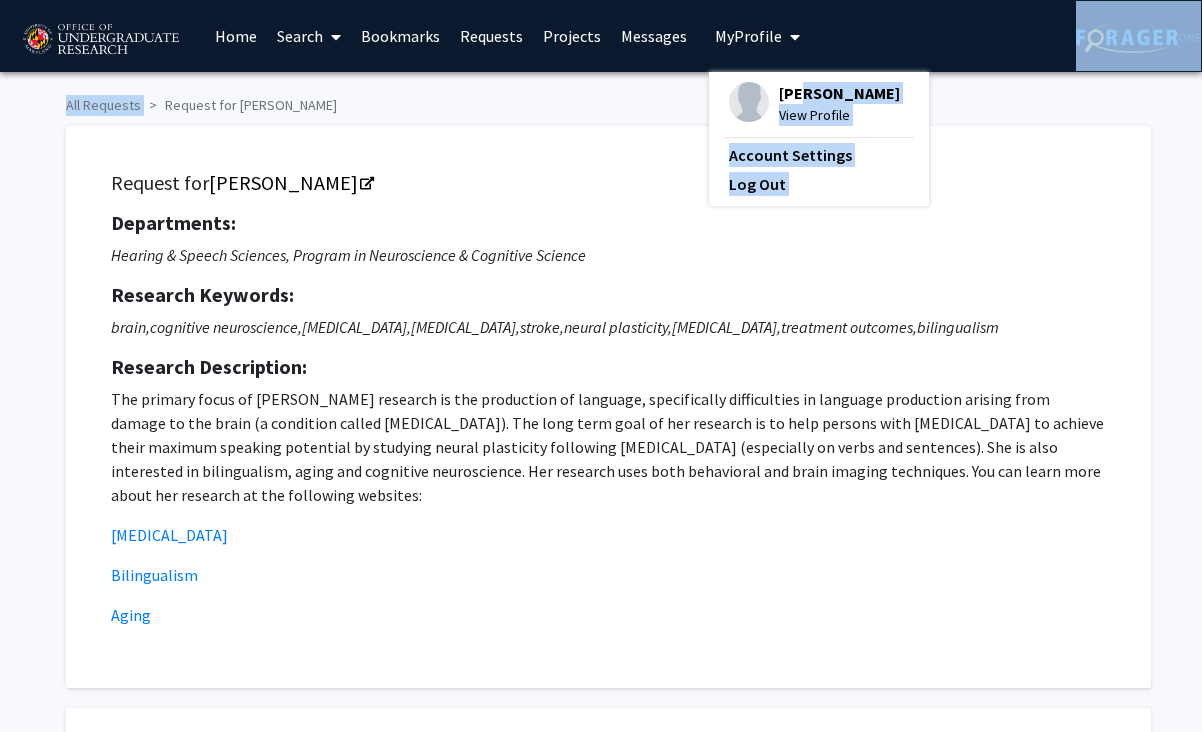 click on "View Profile" at bounding box center [839, 115] 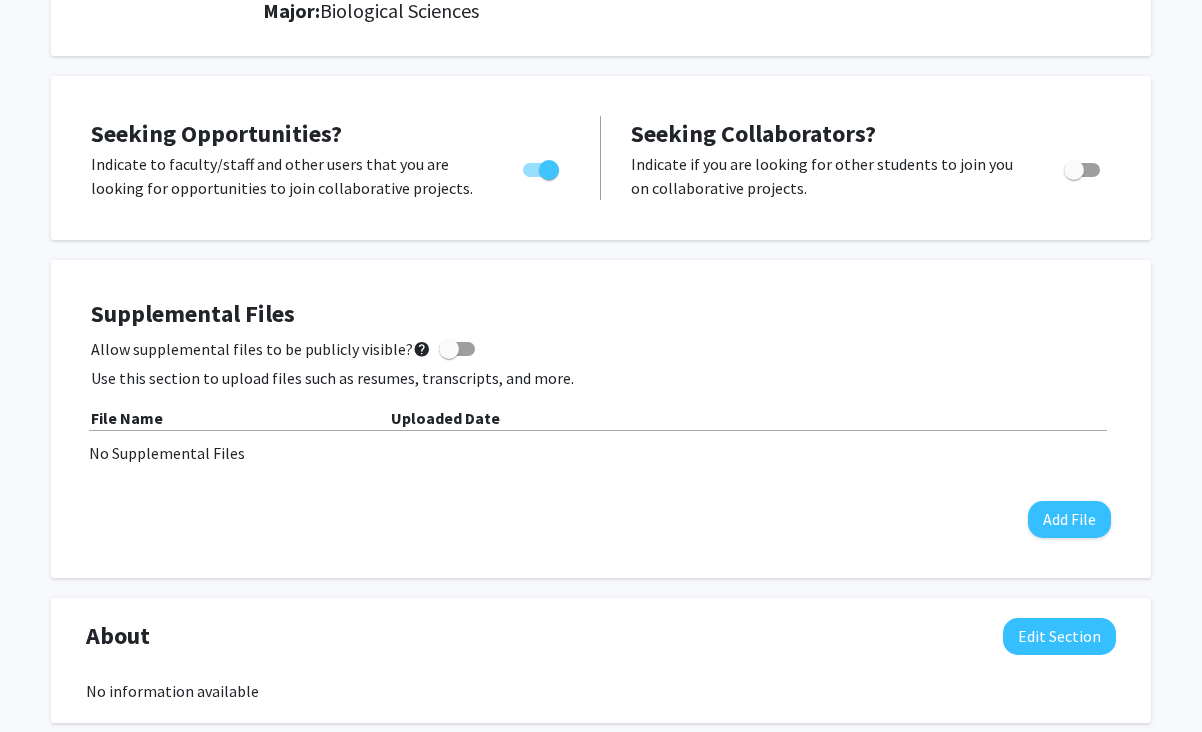 scroll, scrollTop: 302, scrollLeft: 0, axis: vertical 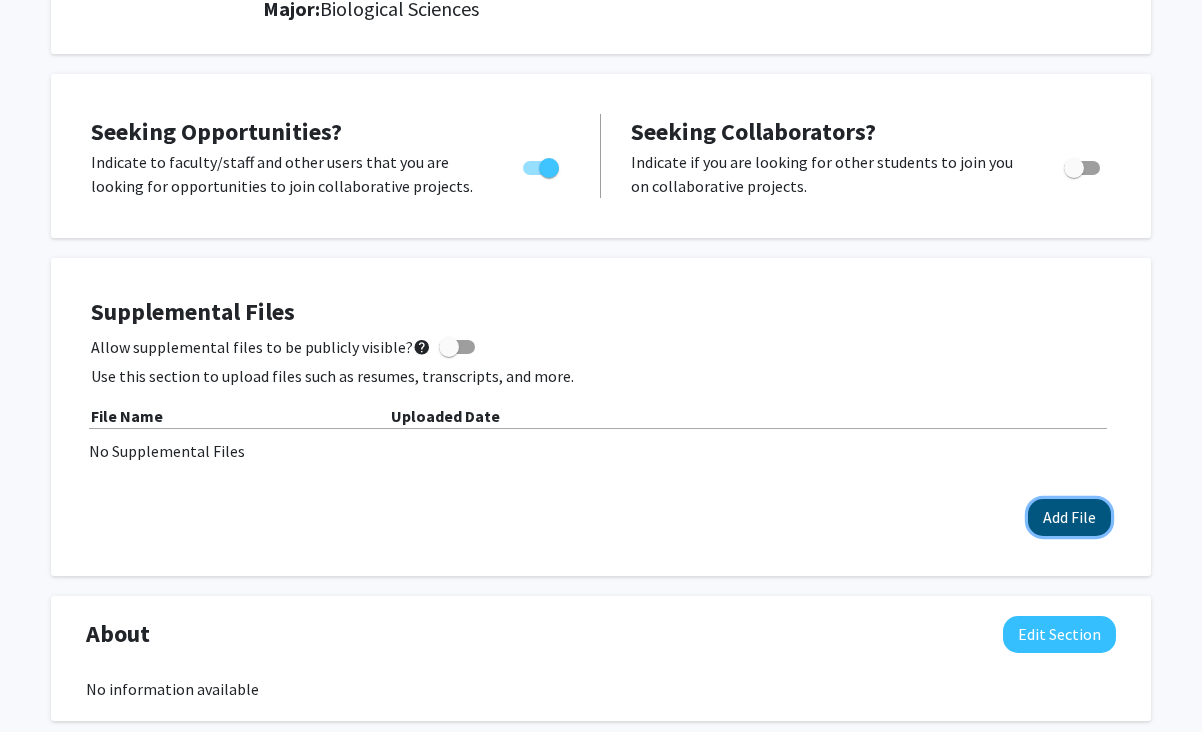 click on "Add File" 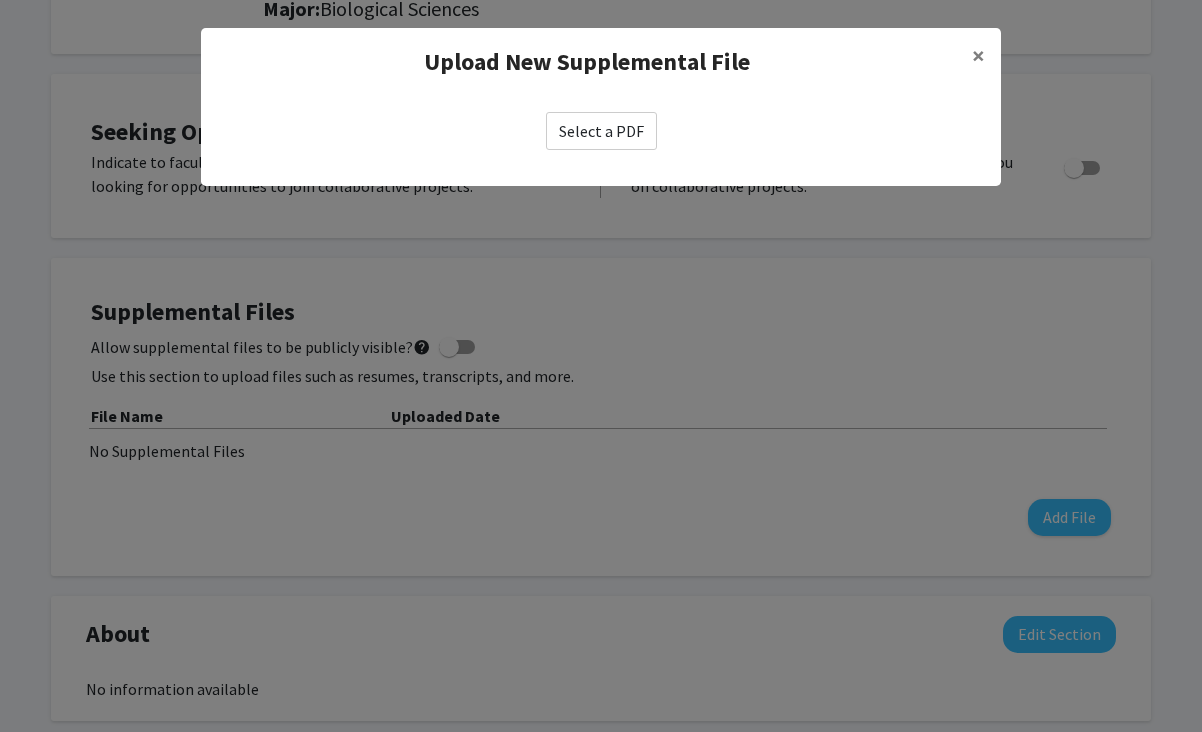 click on "Select a PDF" 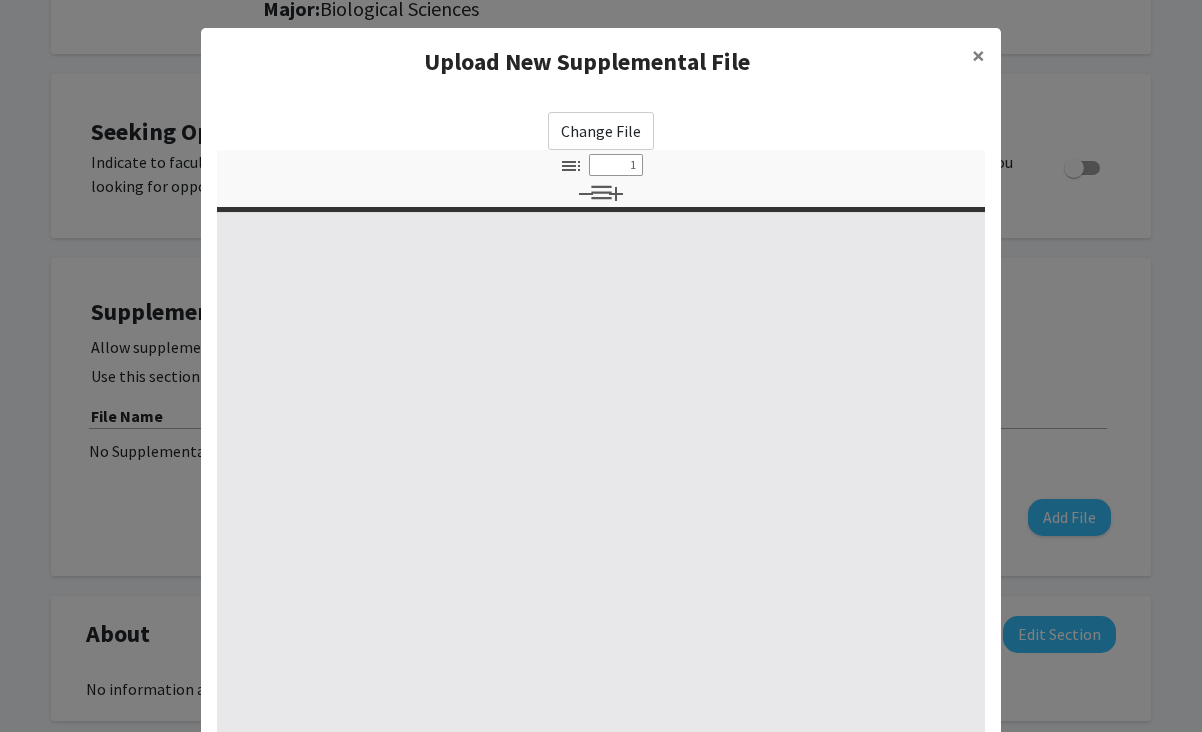 type on "0" 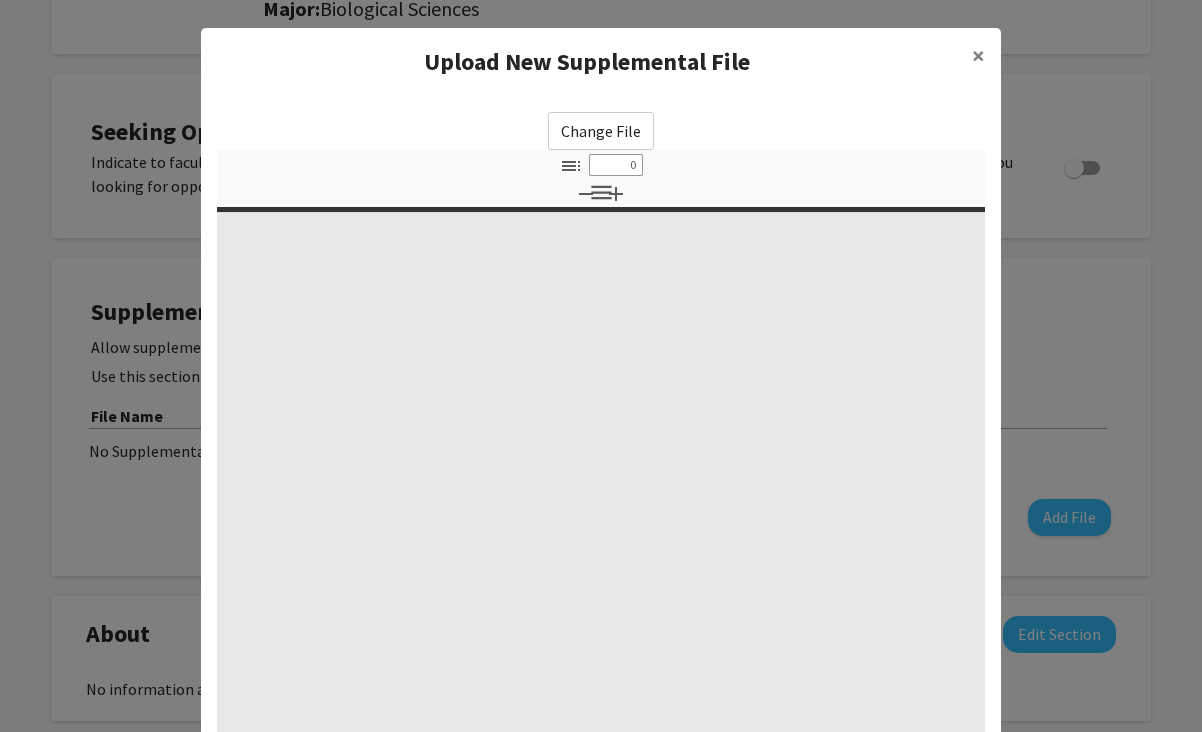 select on "custom" 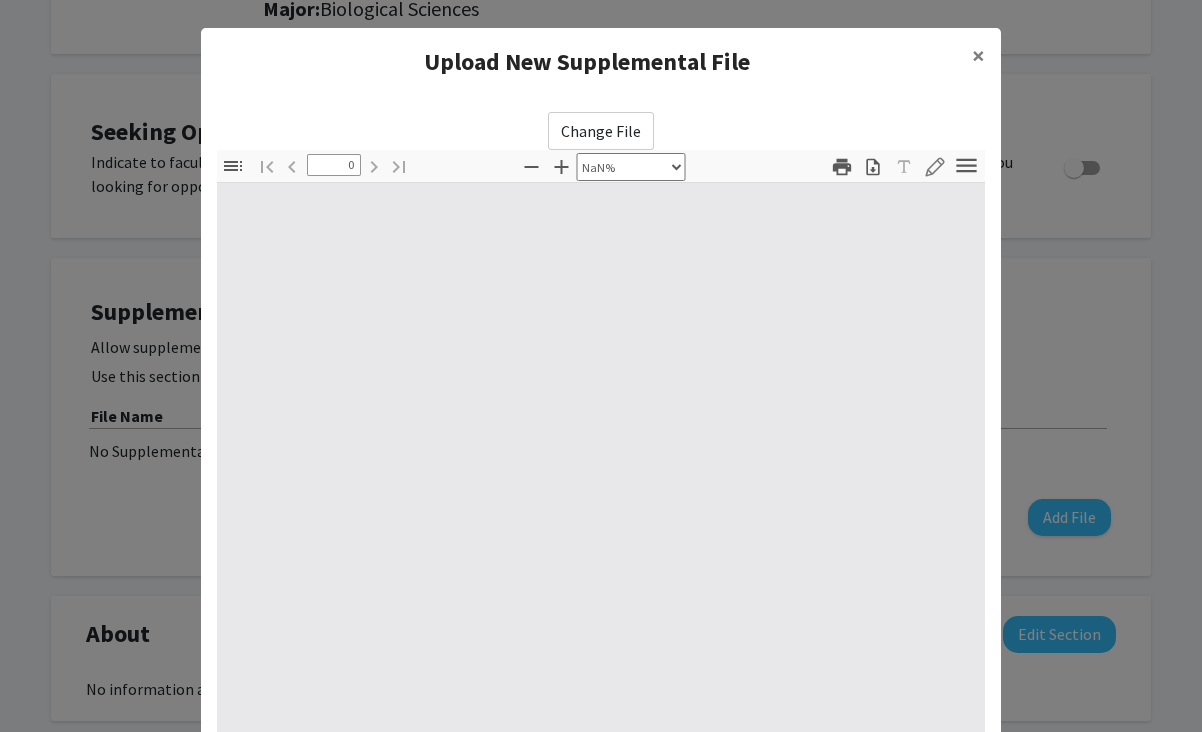 scroll, scrollTop: 215, scrollLeft: 0, axis: vertical 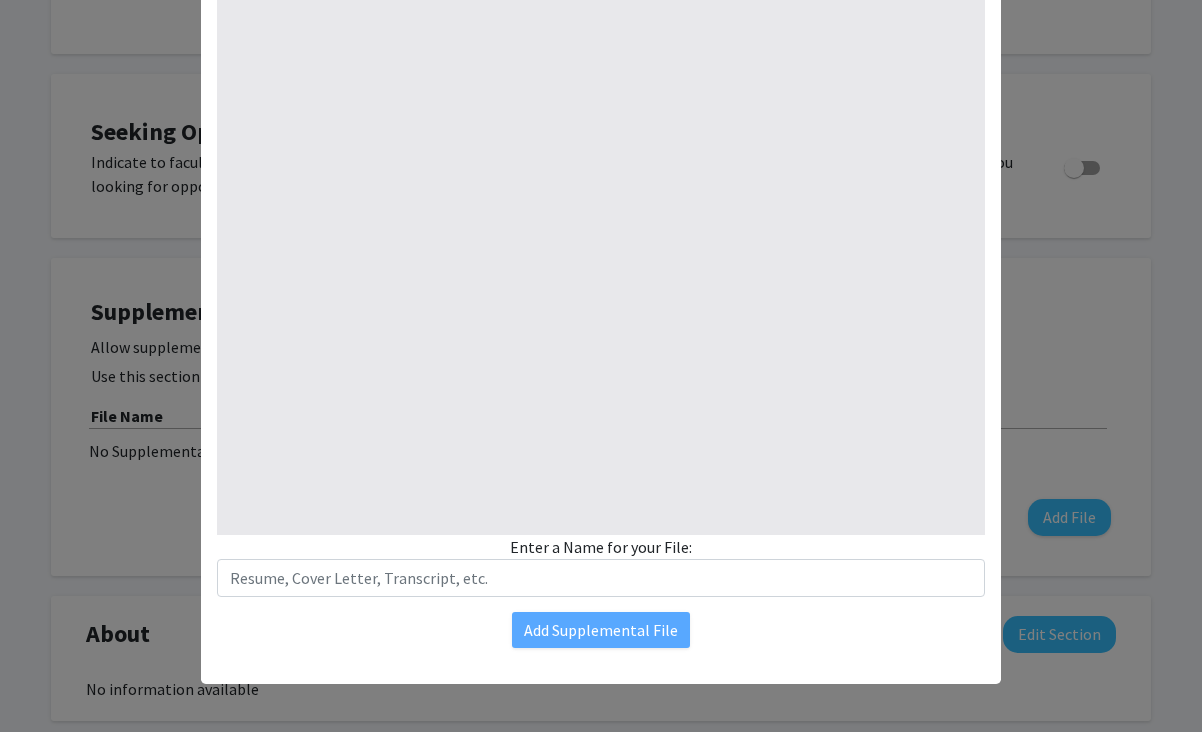 type on "1" 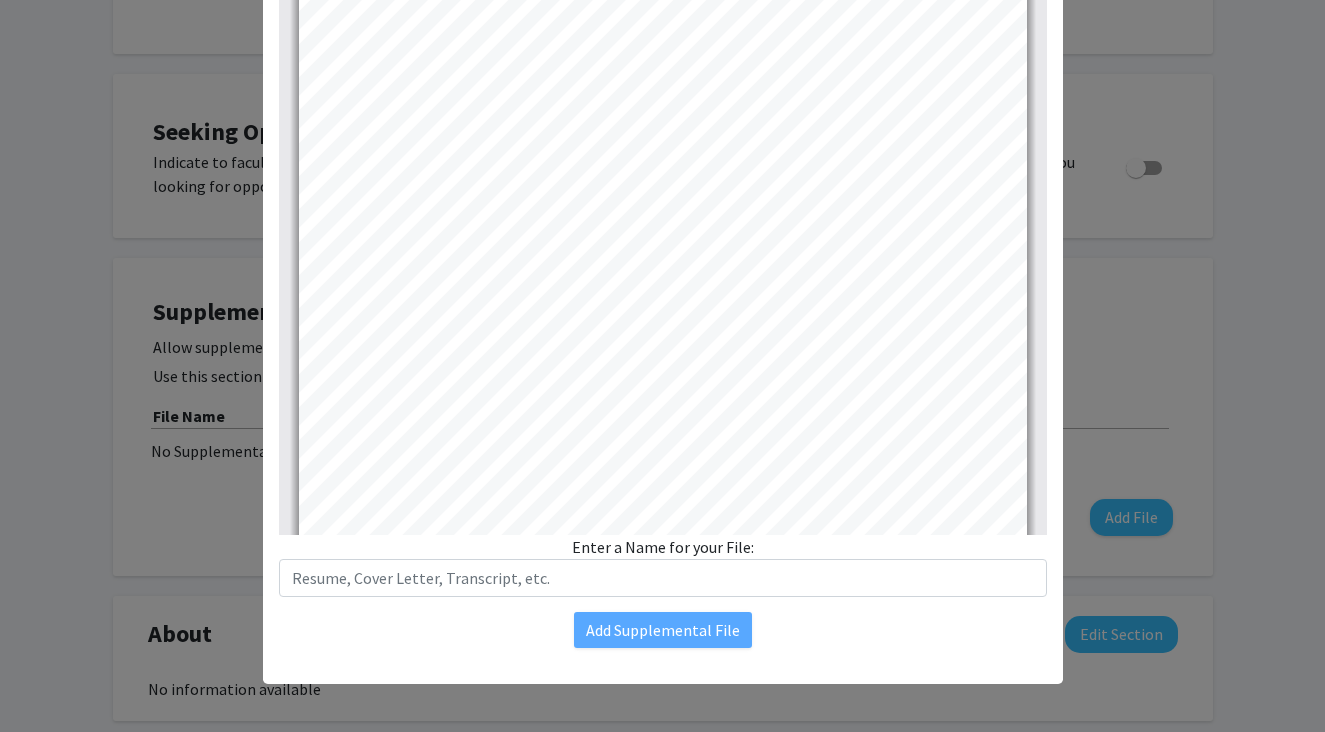 scroll, scrollTop: 0, scrollLeft: 0, axis: both 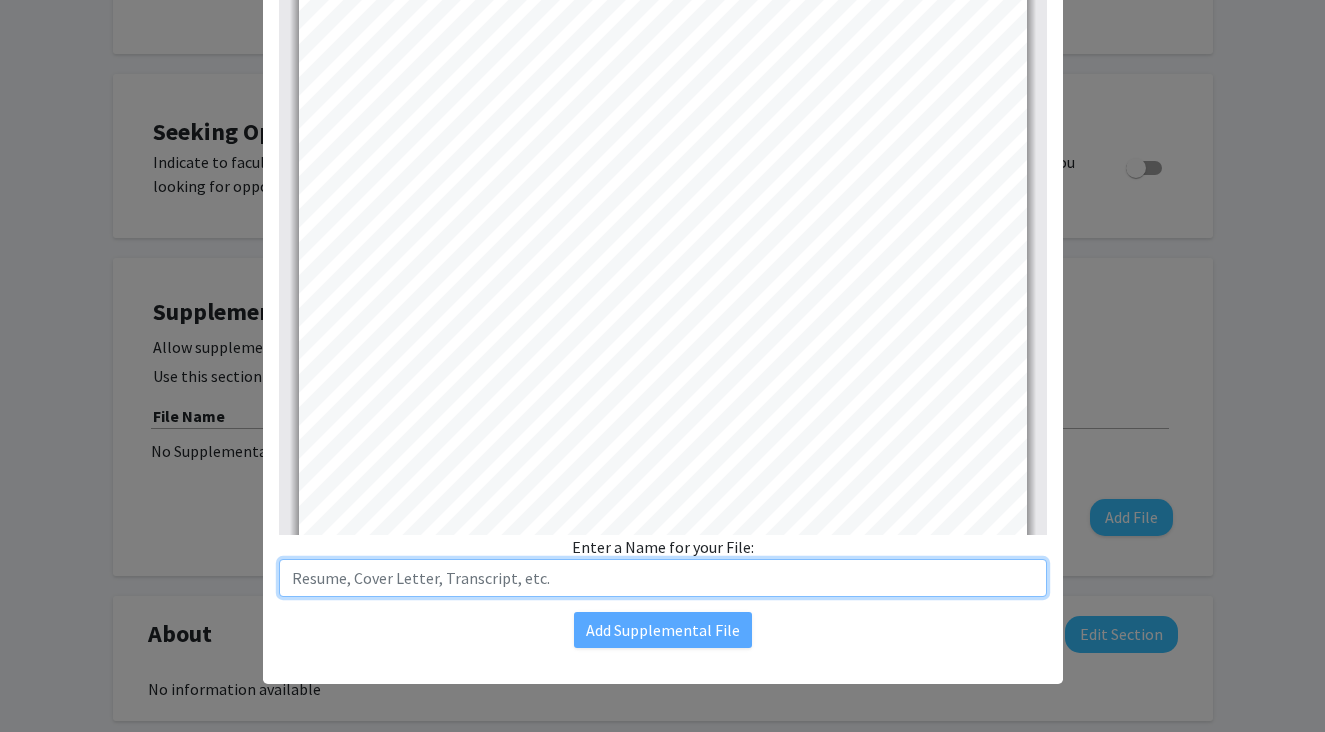 click at bounding box center (663, 578) 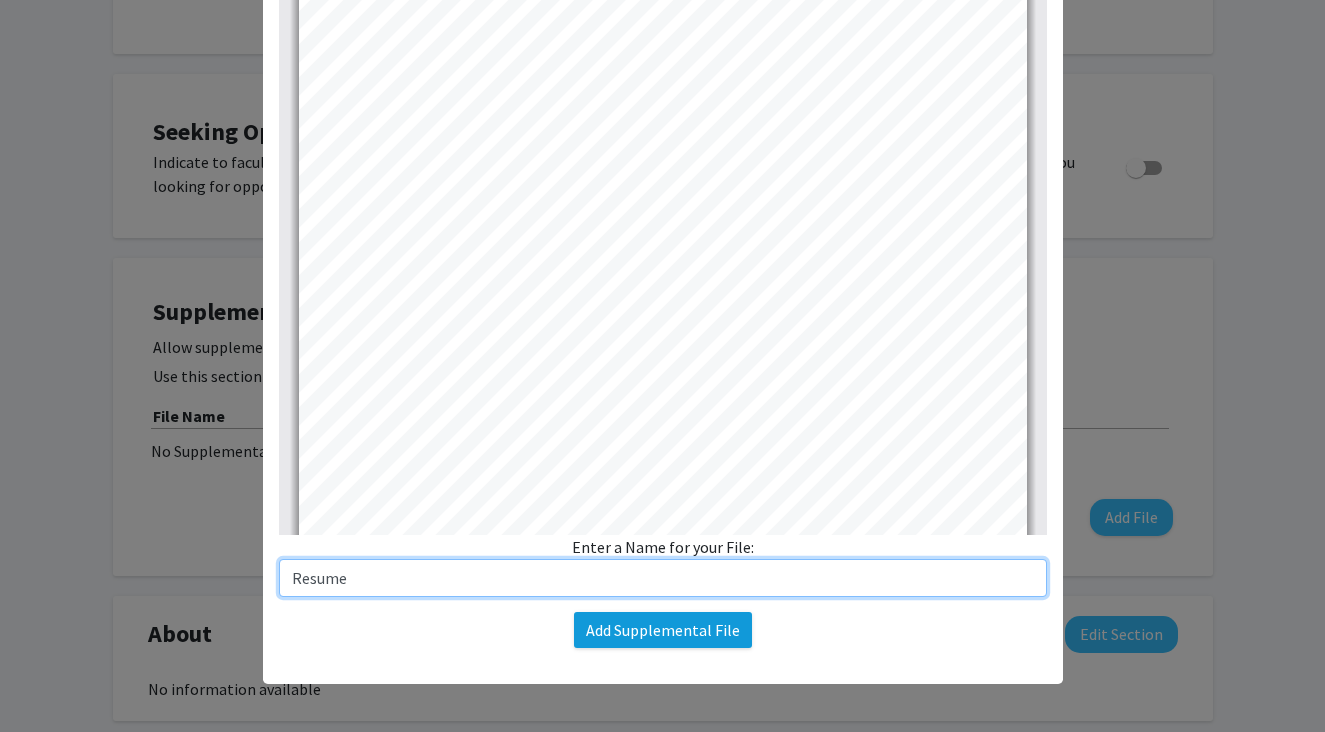 type on "Resume" 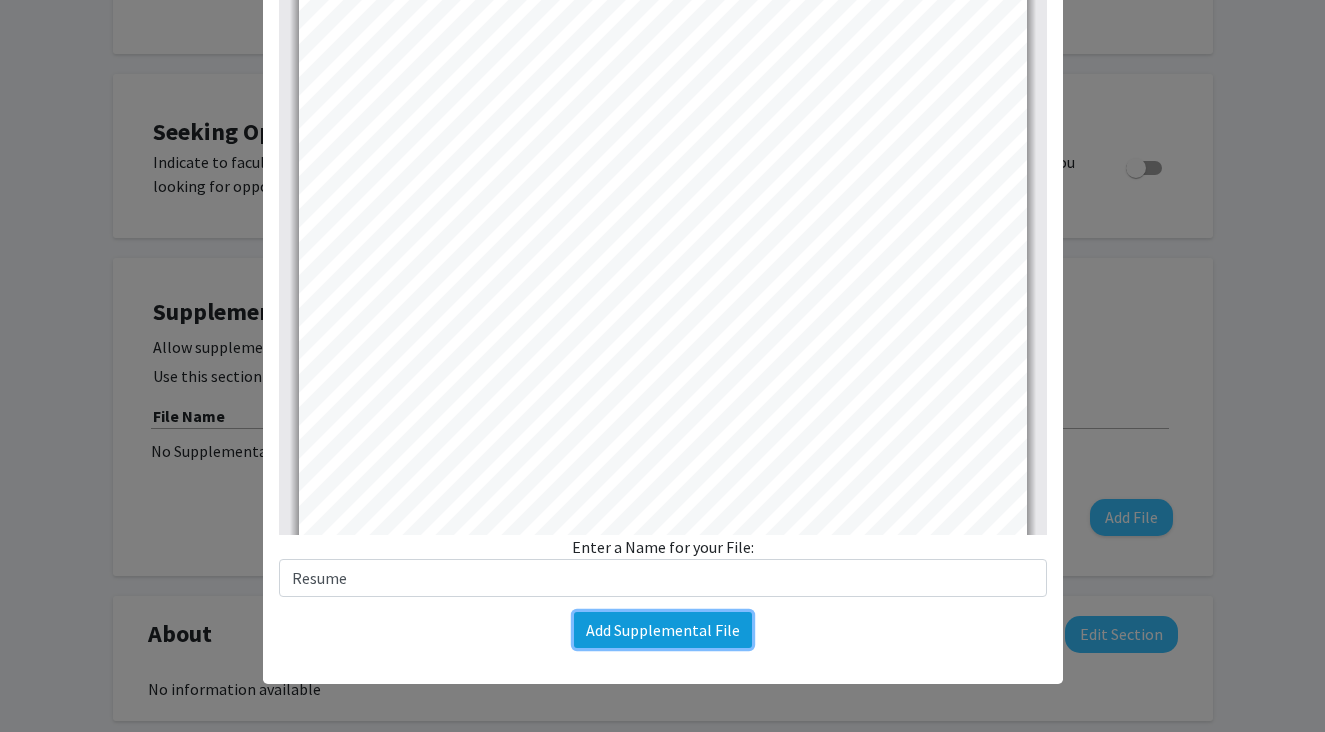 click on "Add Supplemental File" 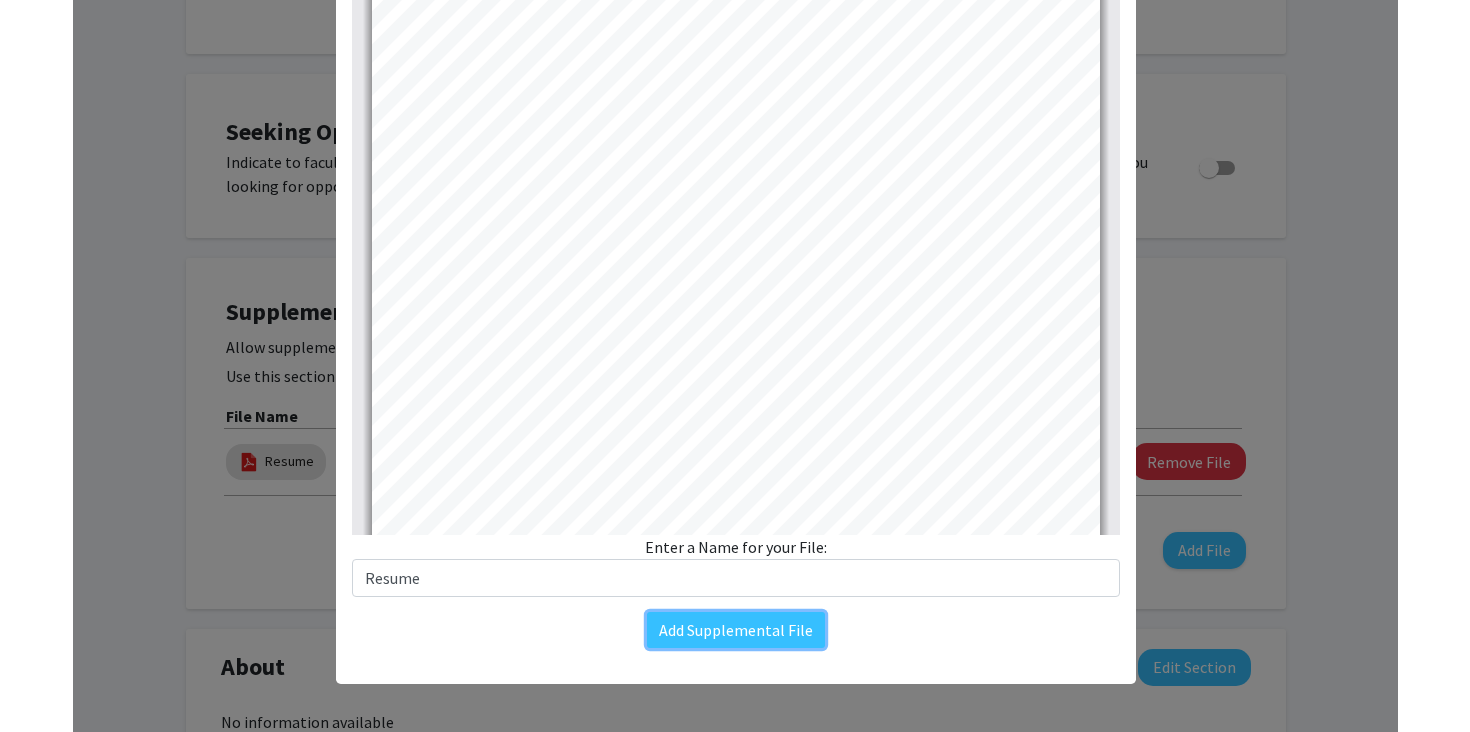 scroll, scrollTop: 0, scrollLeft: 0, axis: both 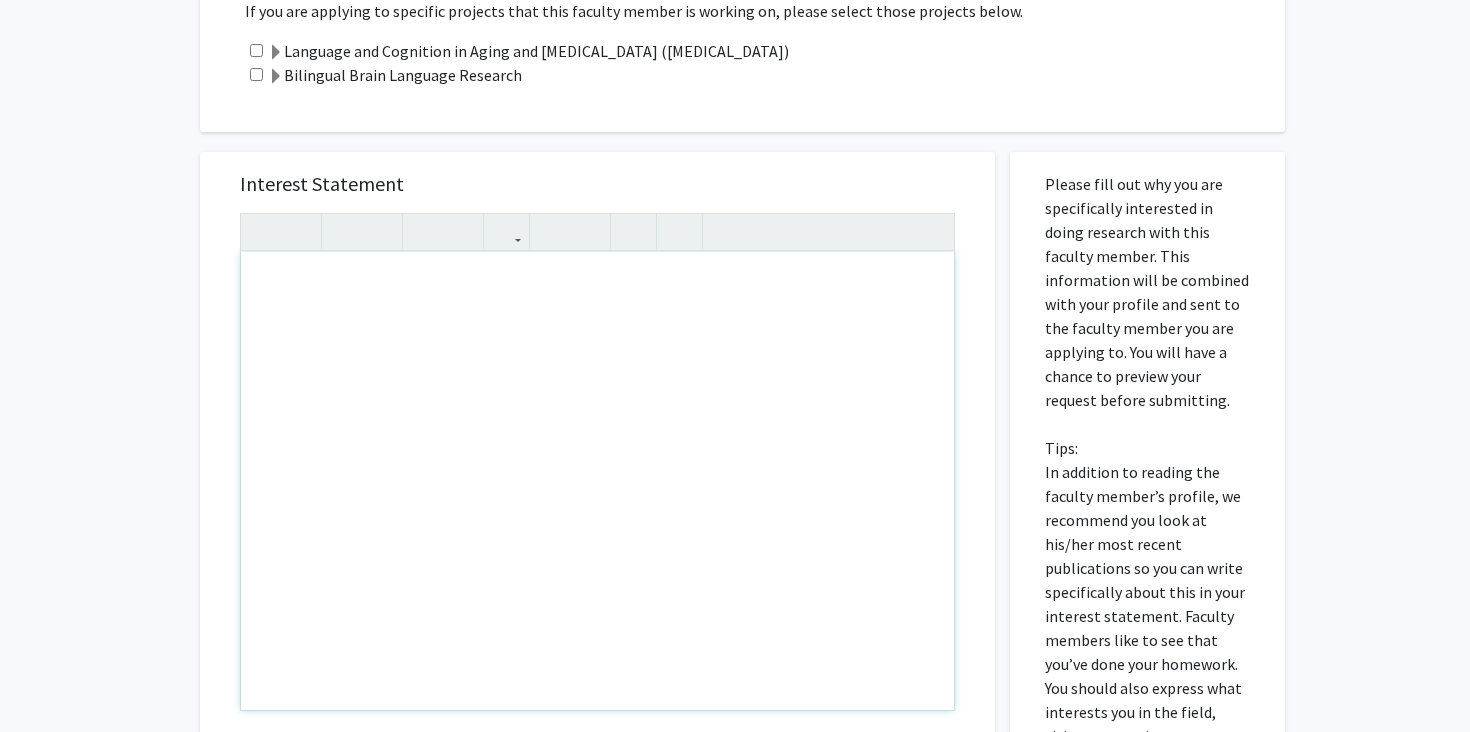 click at bounding box center (597, 481) 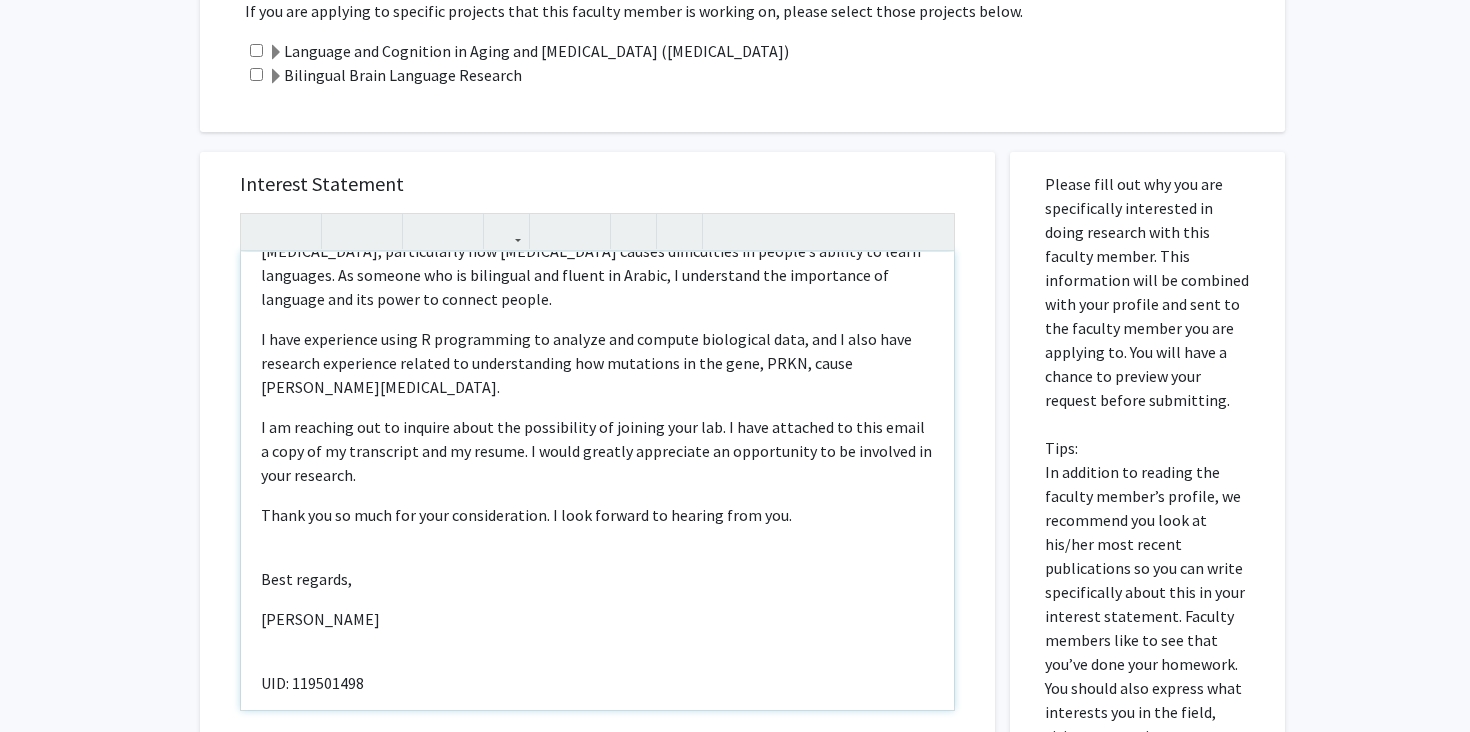 scroll, scrollTop: 310, scrollLeft: 0, axis: vertical 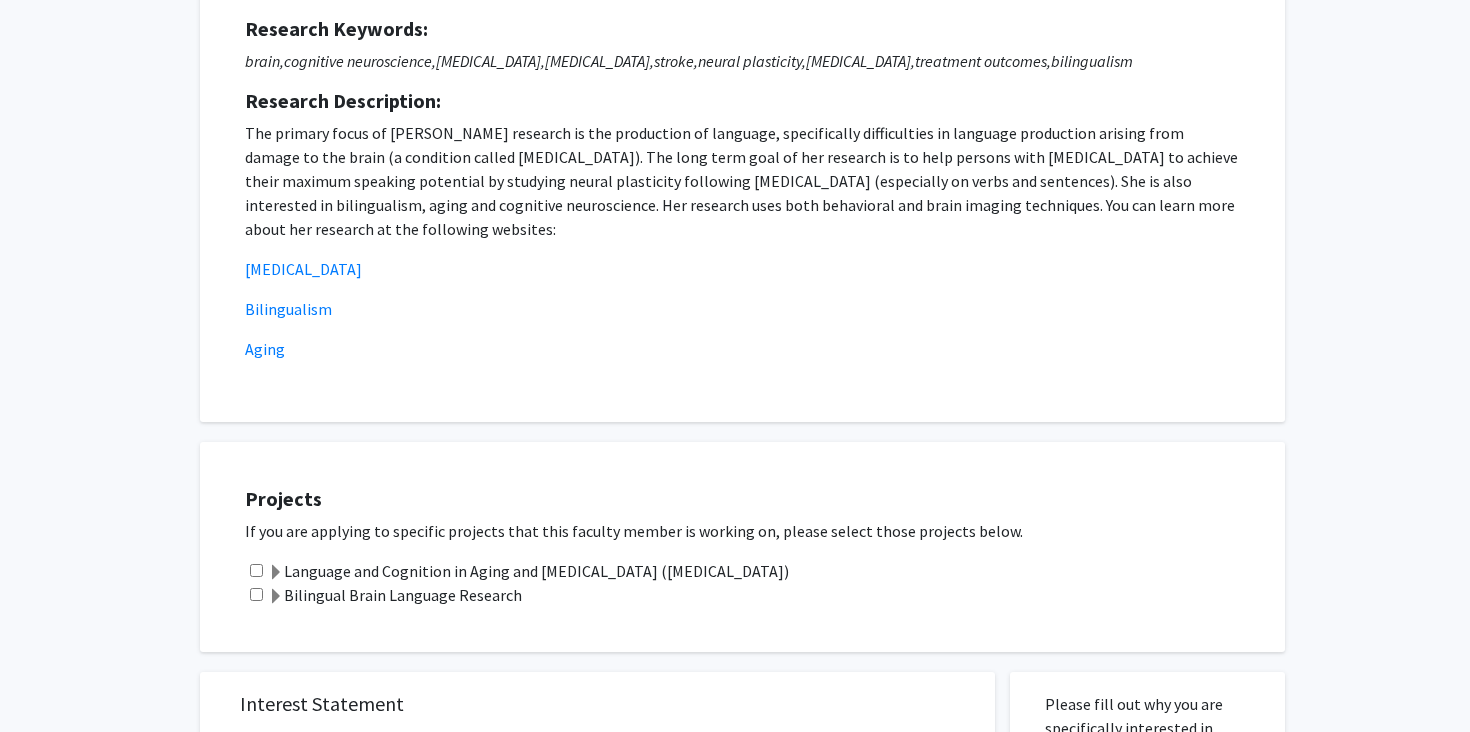 click on "Language and Cognition in Aging and [MEDICAL_DATA] ([MEDICAL_DATA])" 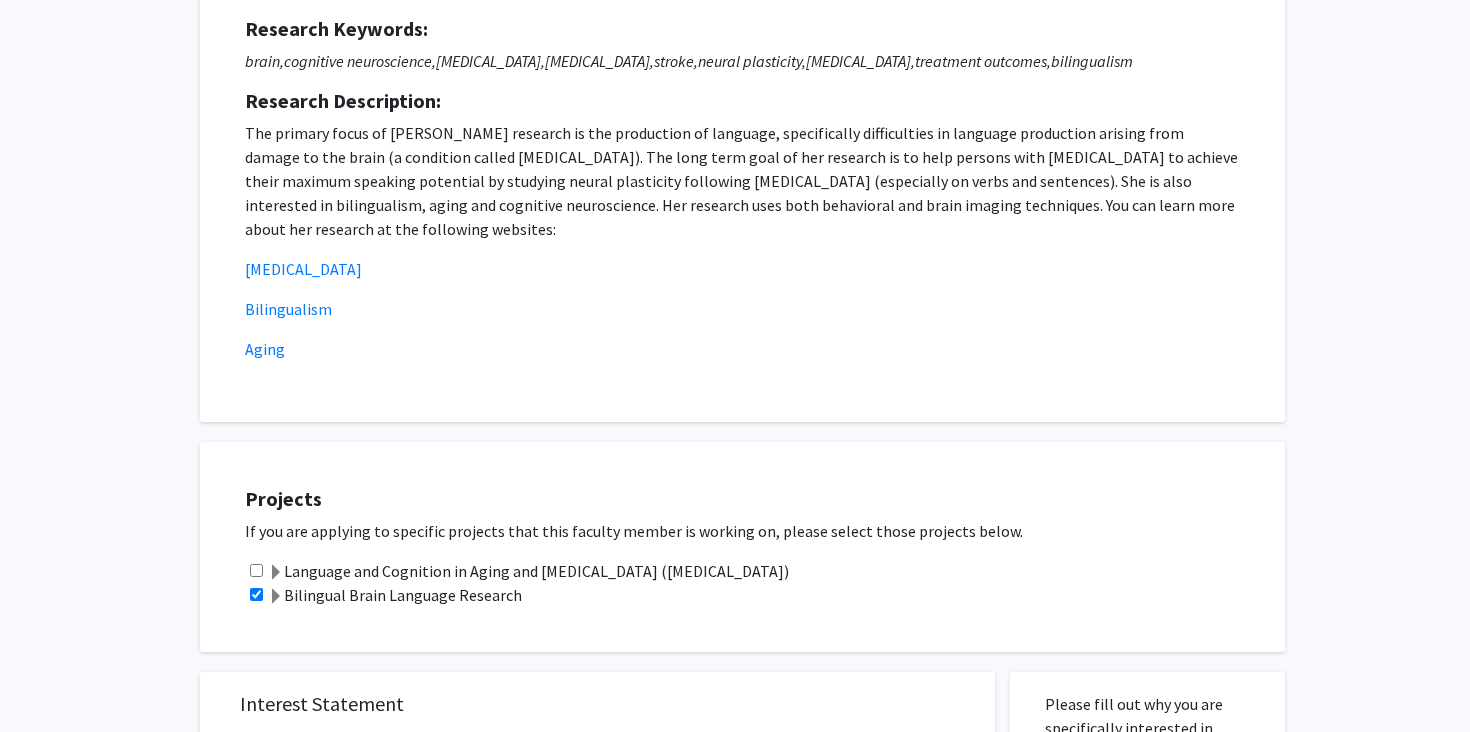 click 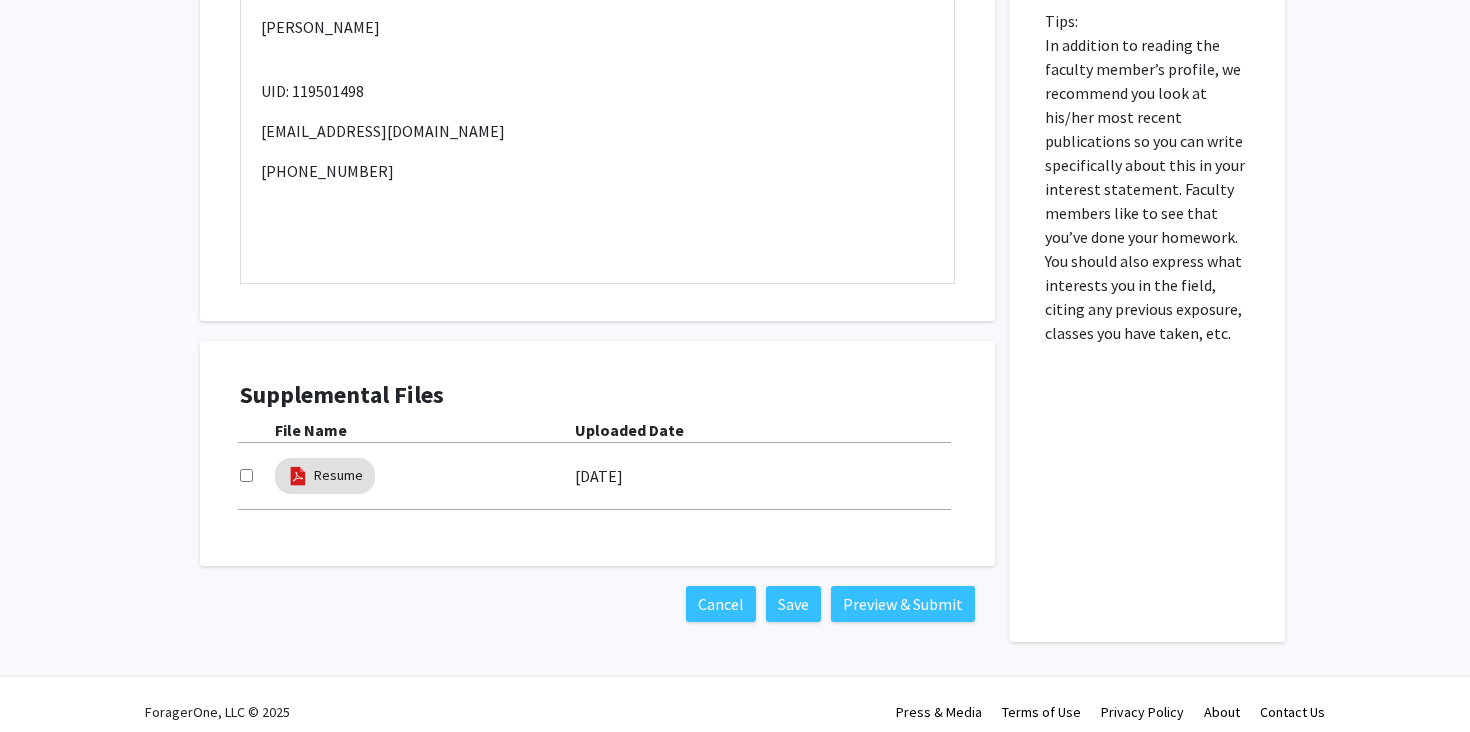 scroll, scrollTop: 1228, scrollLeft: 0, axis: vertical 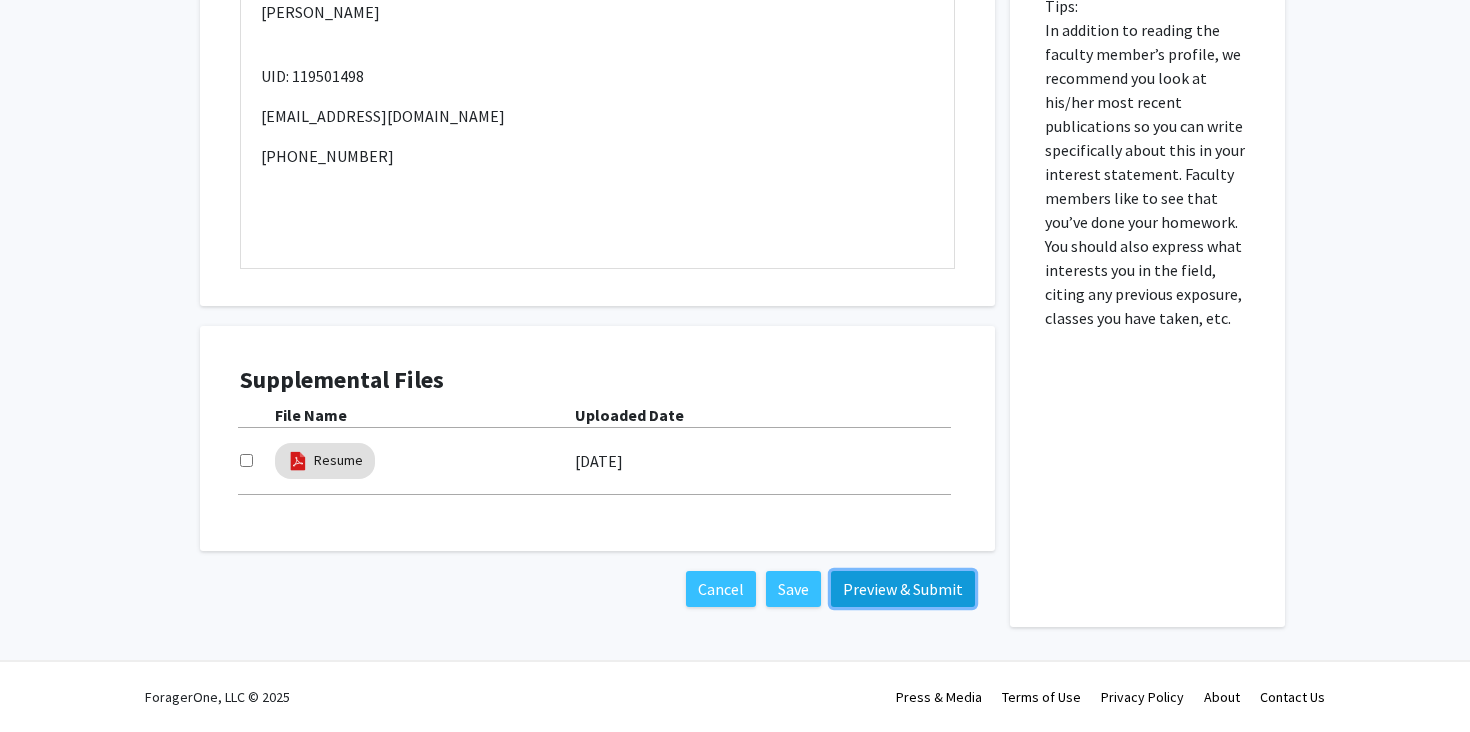 click on "Preview & Submit" at bounding box center [903, 589] 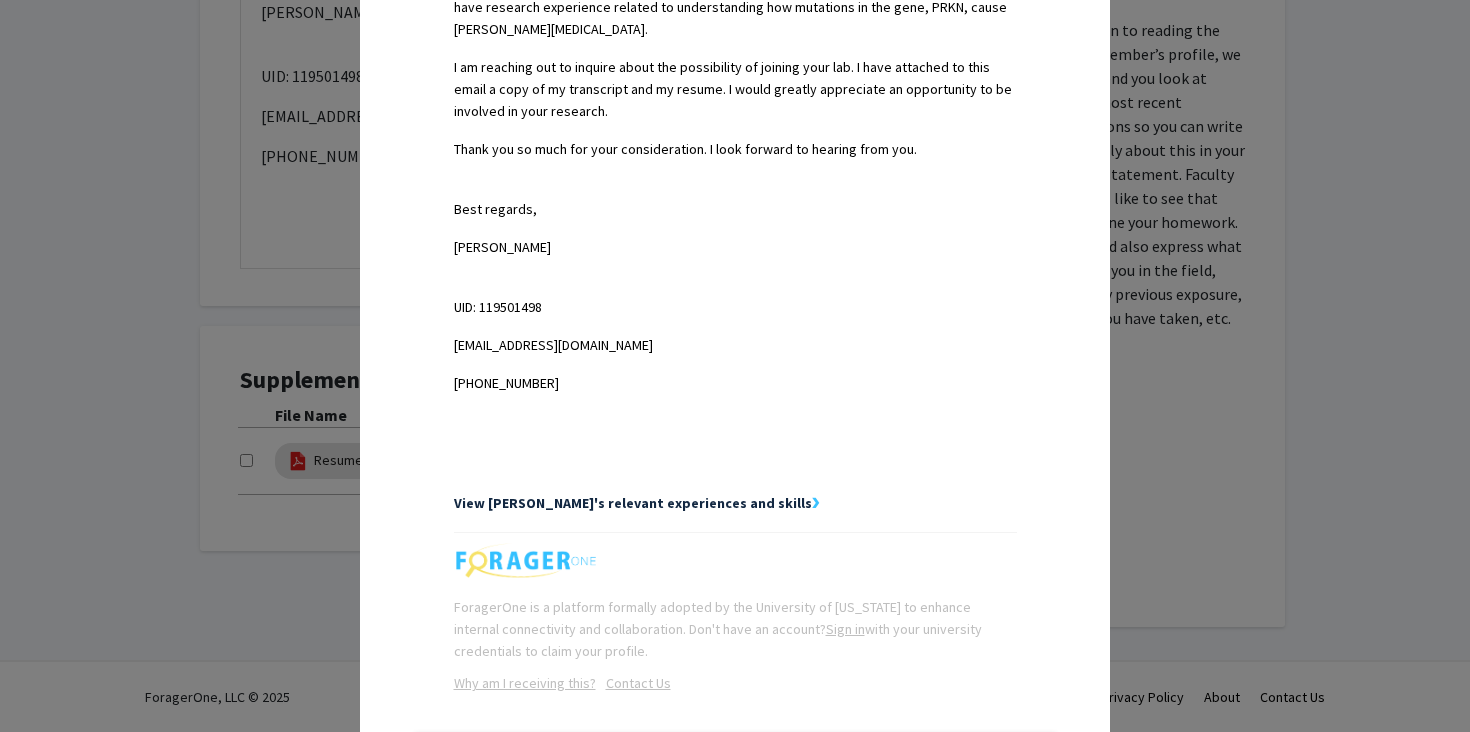 scroll, scrollTop: 735, scrollLeft: 0, axis: vertical 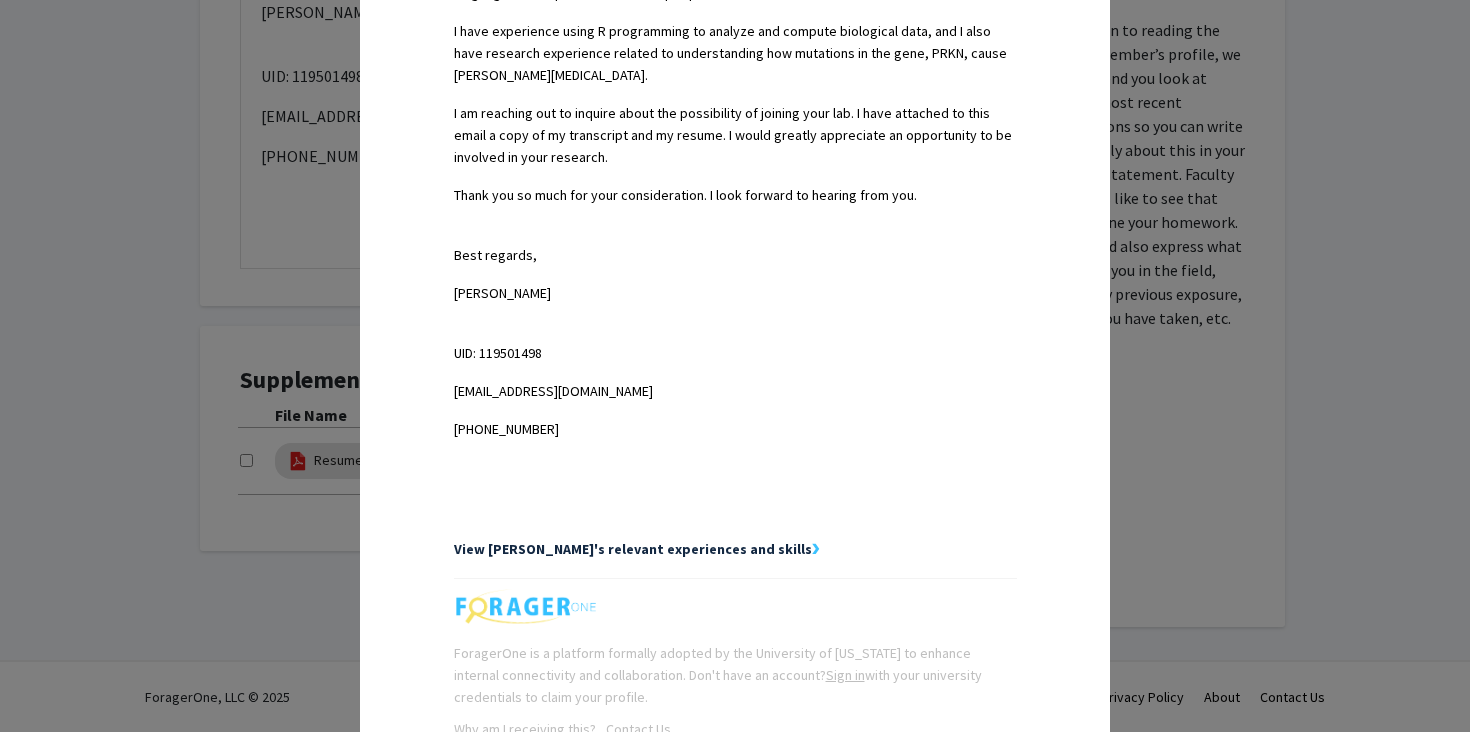 click on "❯" at bounding box center (815, 549) 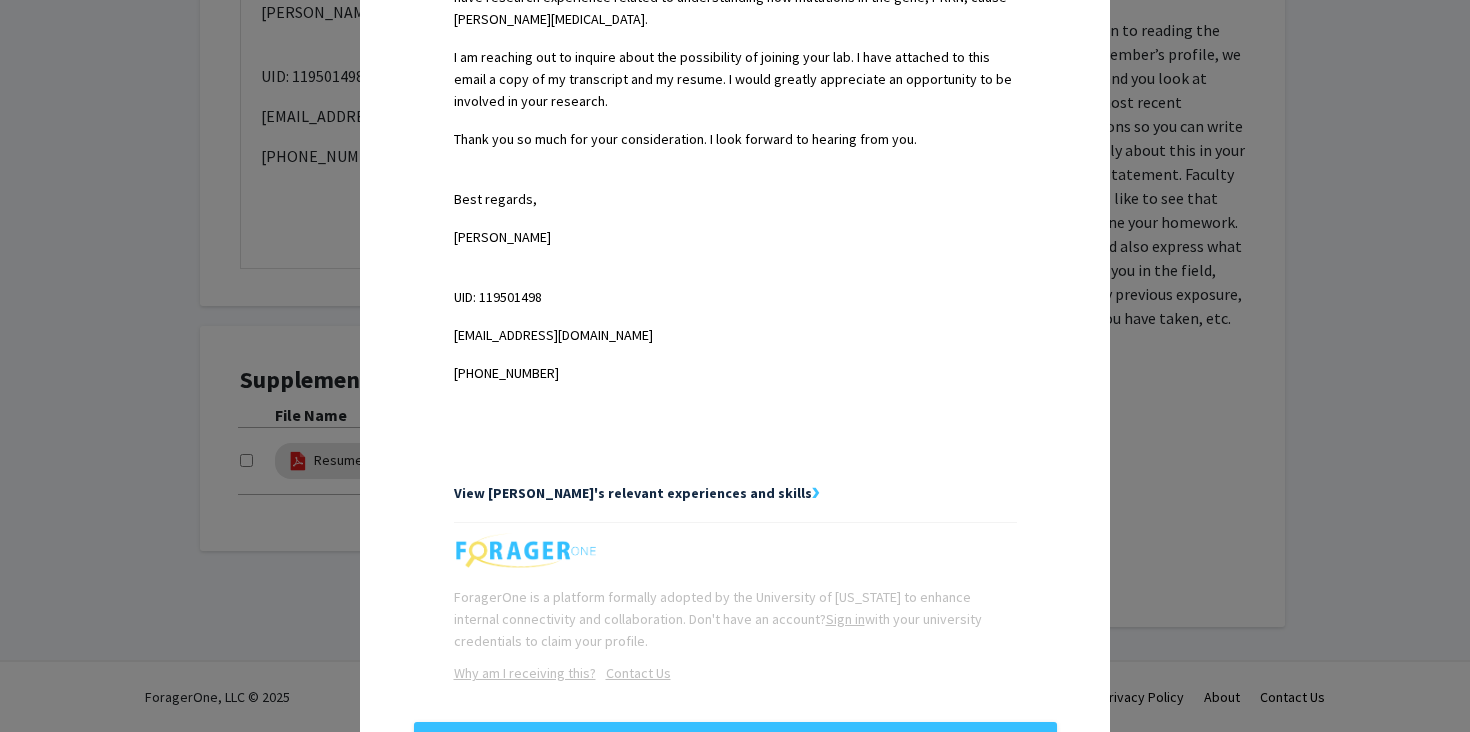 scroll, scrollTop: 871, scrollLeft: 0, axis: vertical 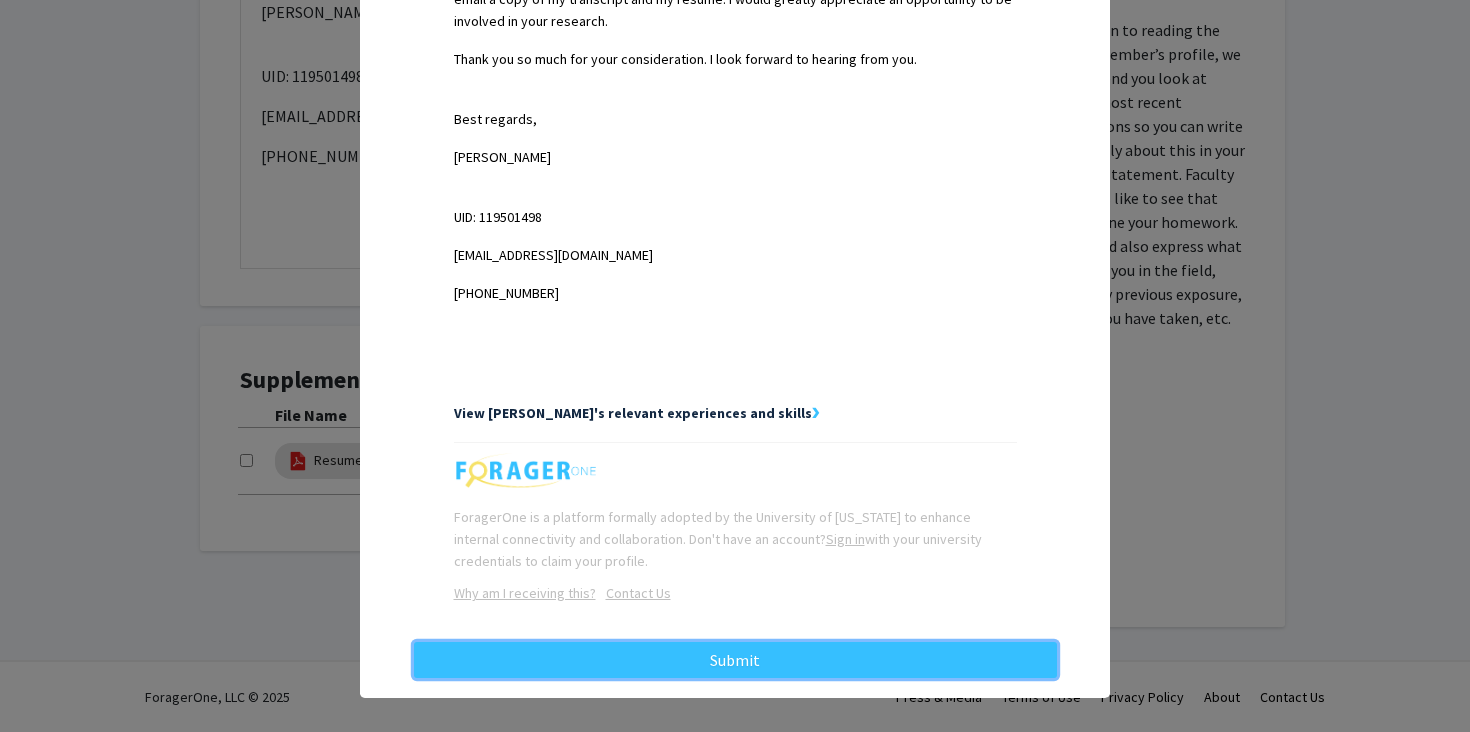 drag, startPoint x: 757, startPoint y: 646, endPoint x: 1044, endPoint y: 422, distance: 364.0673 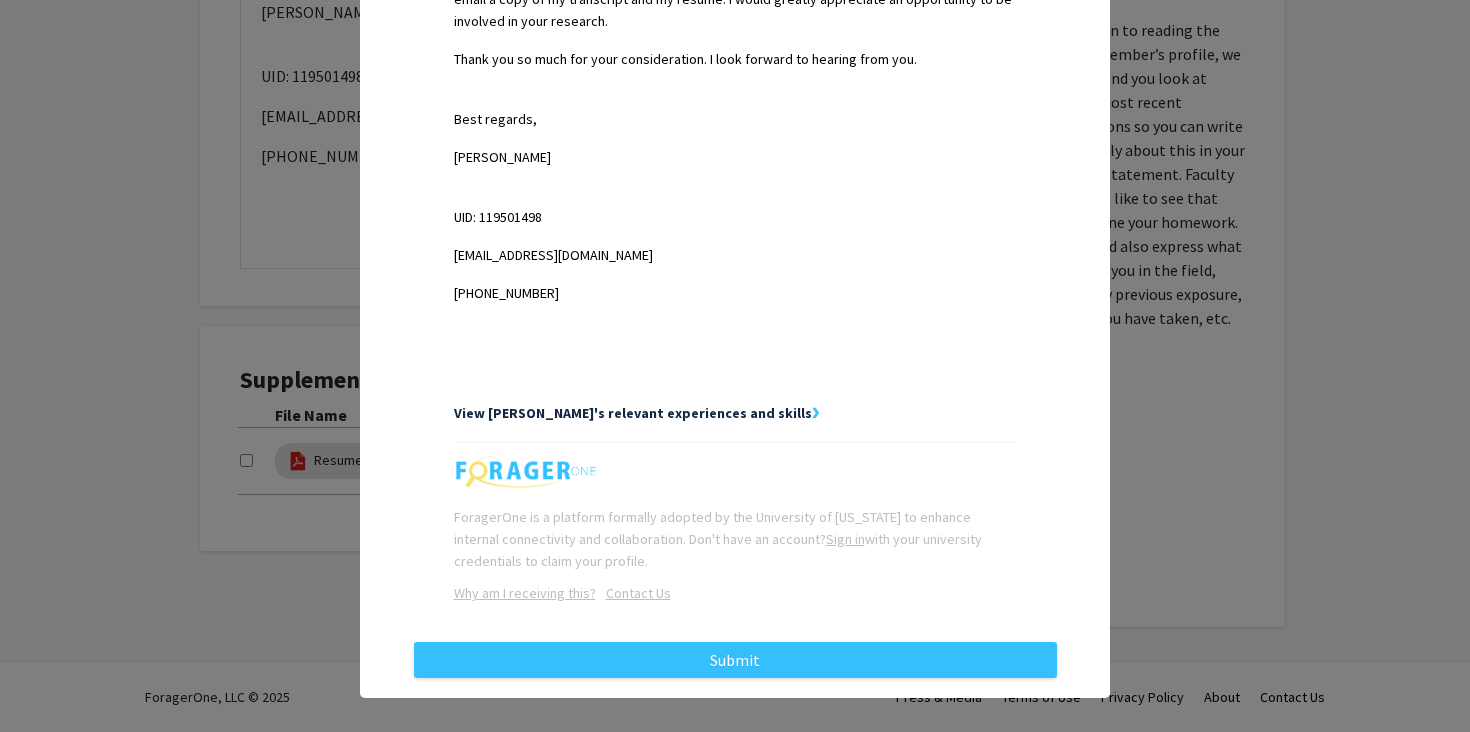click on "Request Preview ×  Below is a copy of the request that you are submitting to Yasmeen Faroqi-Shah. Links have been intentionally deactivated for this preview.   Please submit using the button below the preview.   Hello Yasmeen Faroqi-Shah,   You have received a request from Marian Hanna, a student at  University of Maryland , to join your research group through ForagerOne, a university-adopted connection platform.  View Marian's full profile and request on ForagerOne  ❯ Name:  Marian Hanna  Year:  Junior (University of Maryland)   Major(s):  Biological Sciences  Interest Statement:   Dear Dr. Faroqi-Shah, My name is Marian Hanna, and I am a junior at The University of Maryland majoring in Microbiology on the pre-med track. I’m very interested in your research on language and aphasia, particularly how aphasia causes difficulties in people’s ability to learn languages. As someone who is bilingual and fluent in Arabic, I understand the importance of language and its power to connect people. ❯" at bounding box center (735, 366) 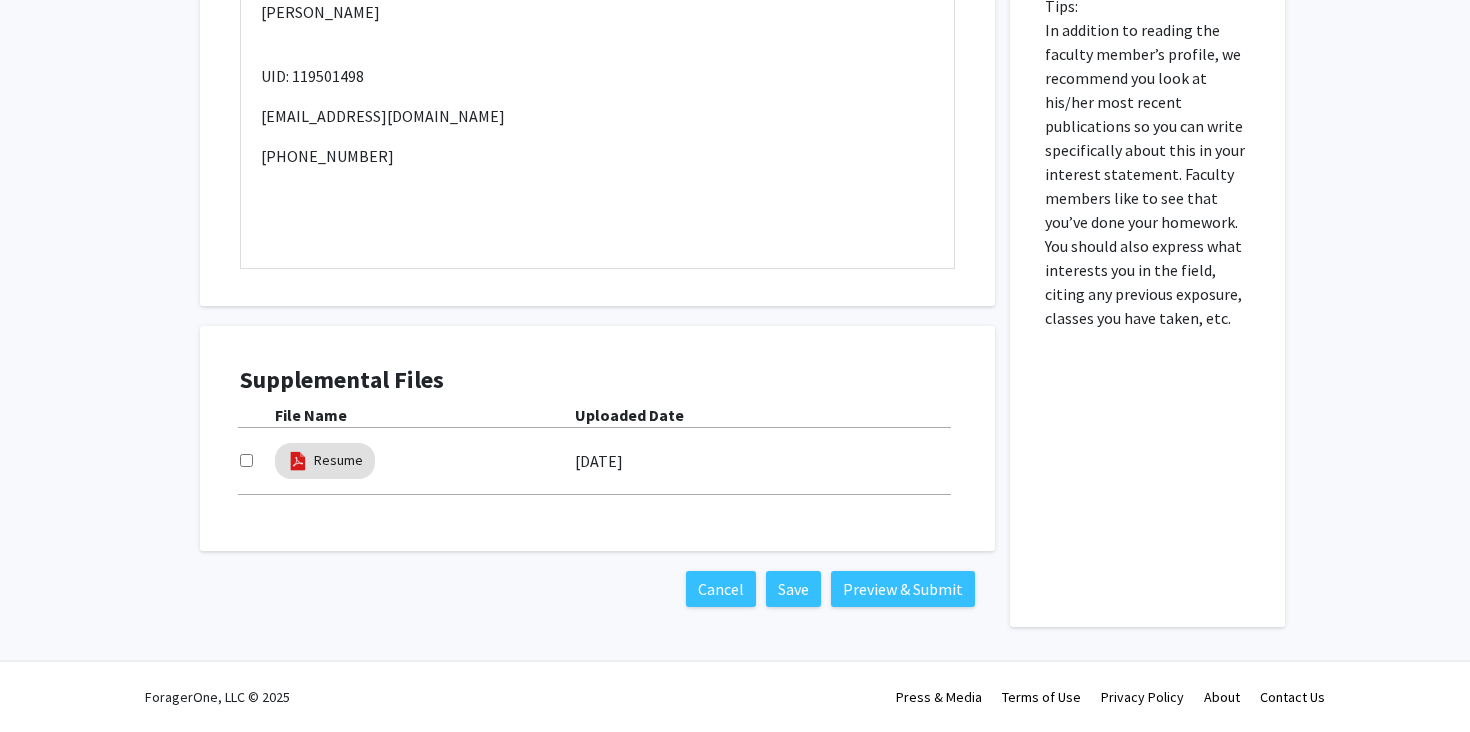 click at bounding box center (246, 460) 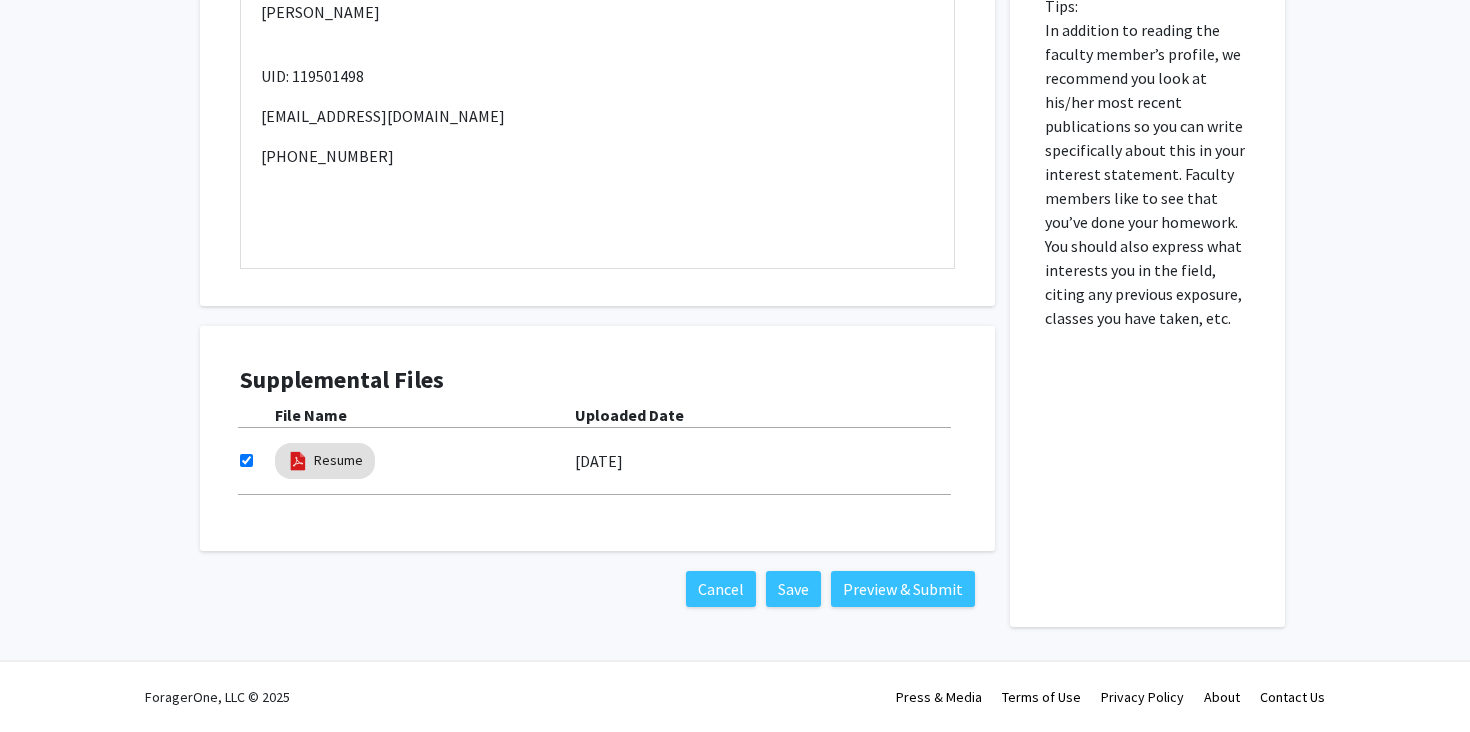click on "Cancel   Save   Preview & Submit" at bounding box center [597, 589] 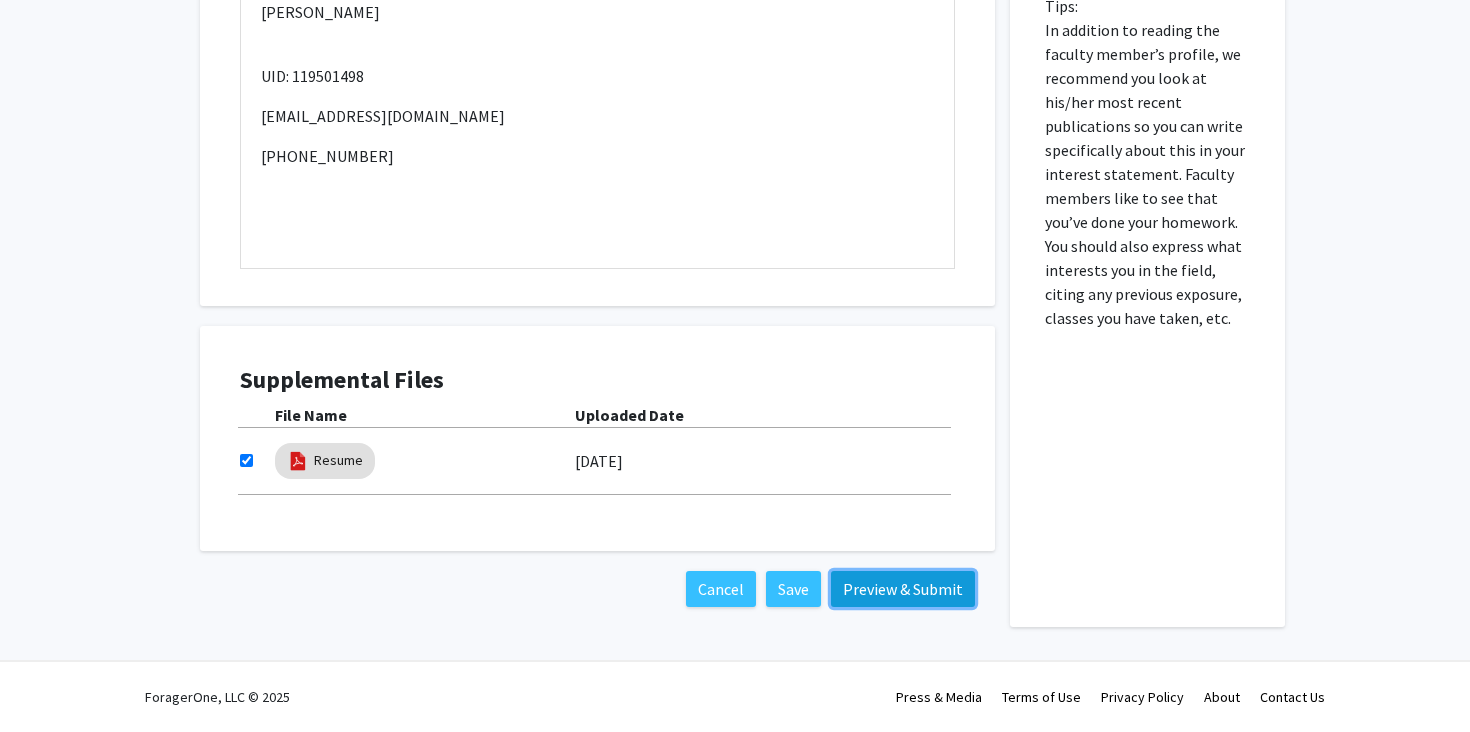 click on "Preview & Submit" at bounding box center (903, 589) 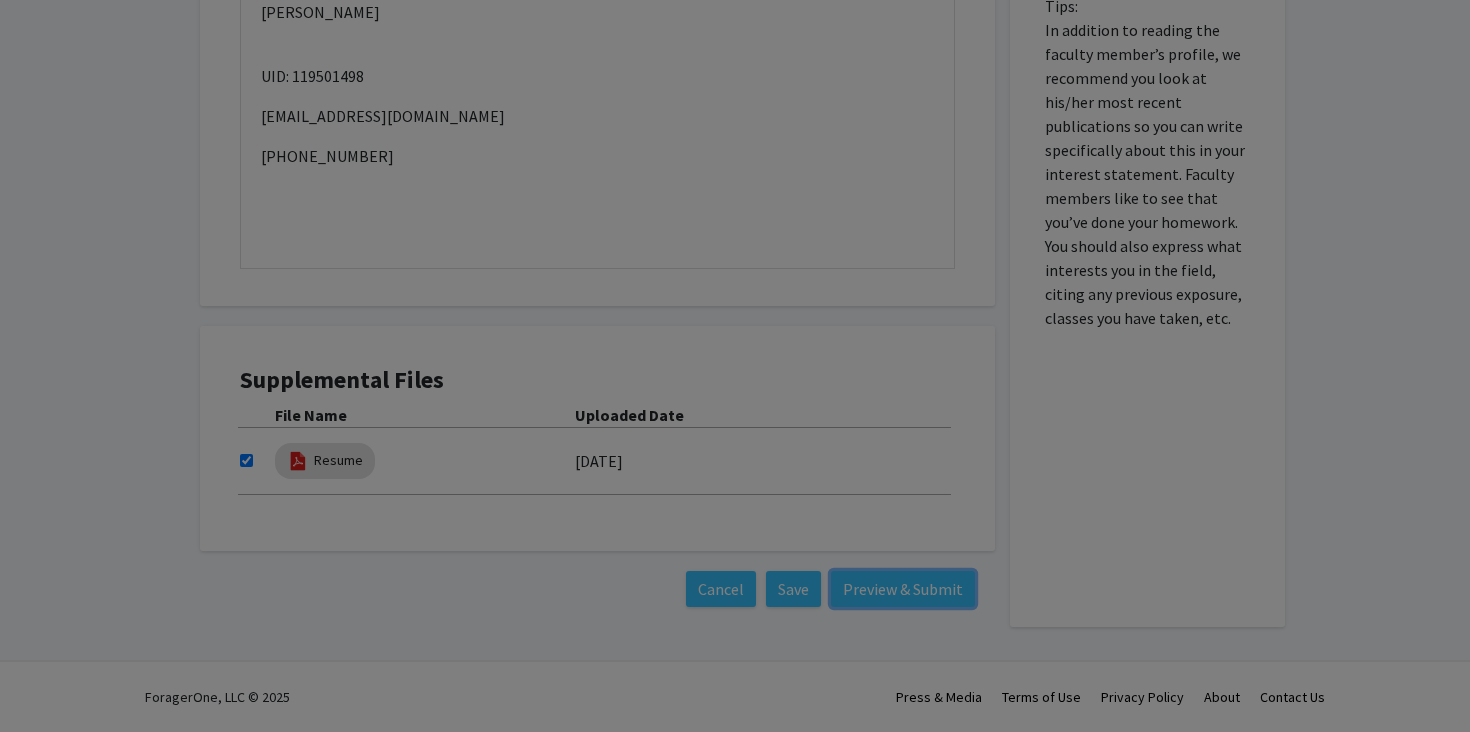 scroll, scrollTop: 0, scrollLeft: 0, axis: both 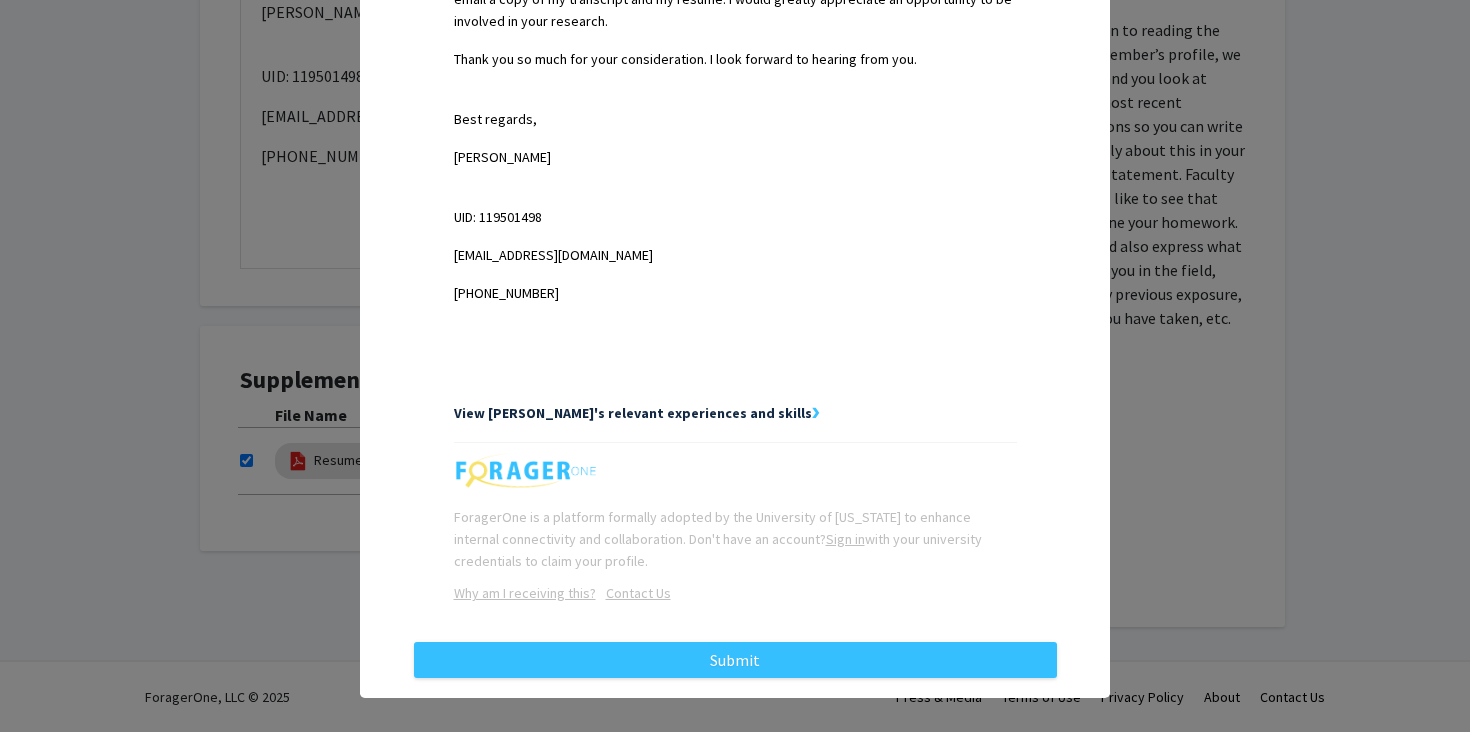 click on "❯" at bounding box center (815, 413) 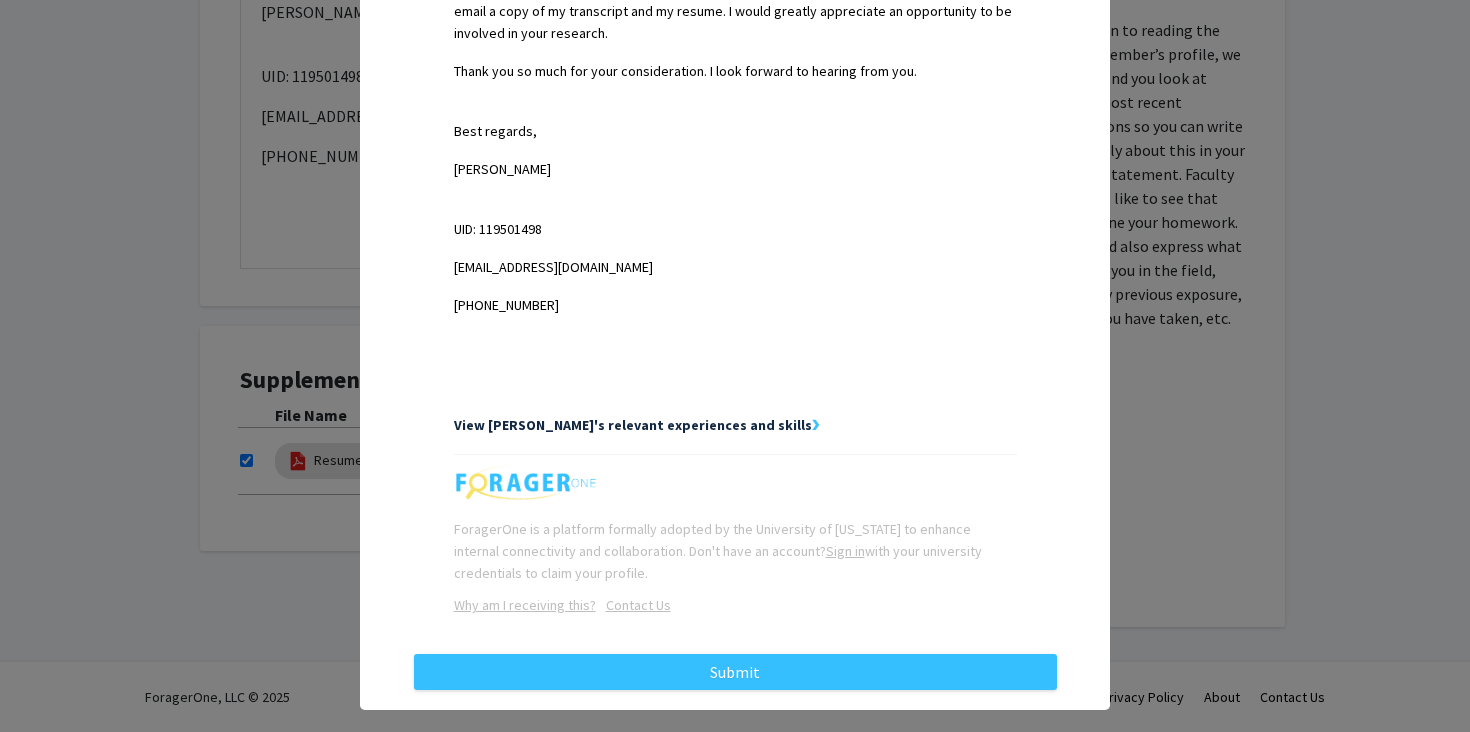 scroll, scrollTop: 871, scrollLeft: 0, axis: vertical 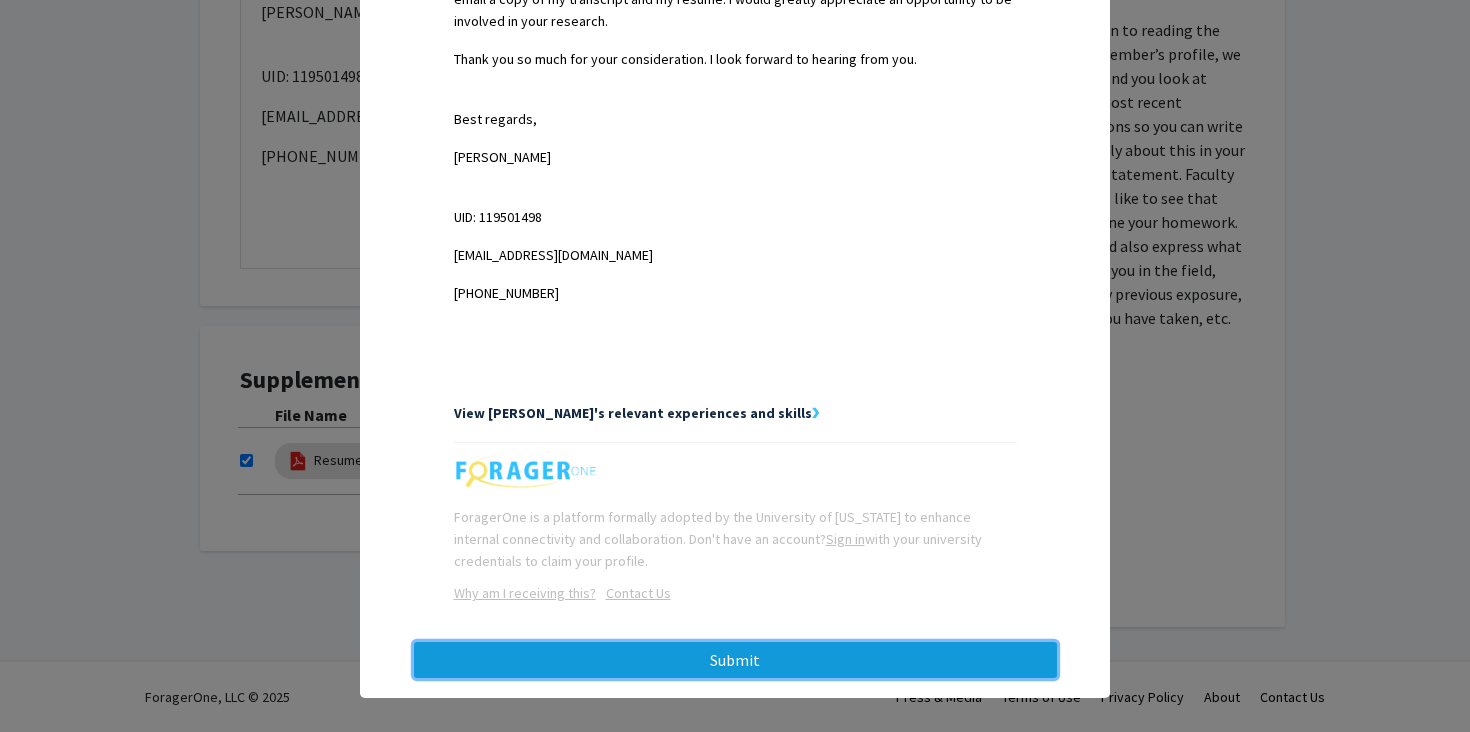 click on "Submit" at bounding box center (735, 660) 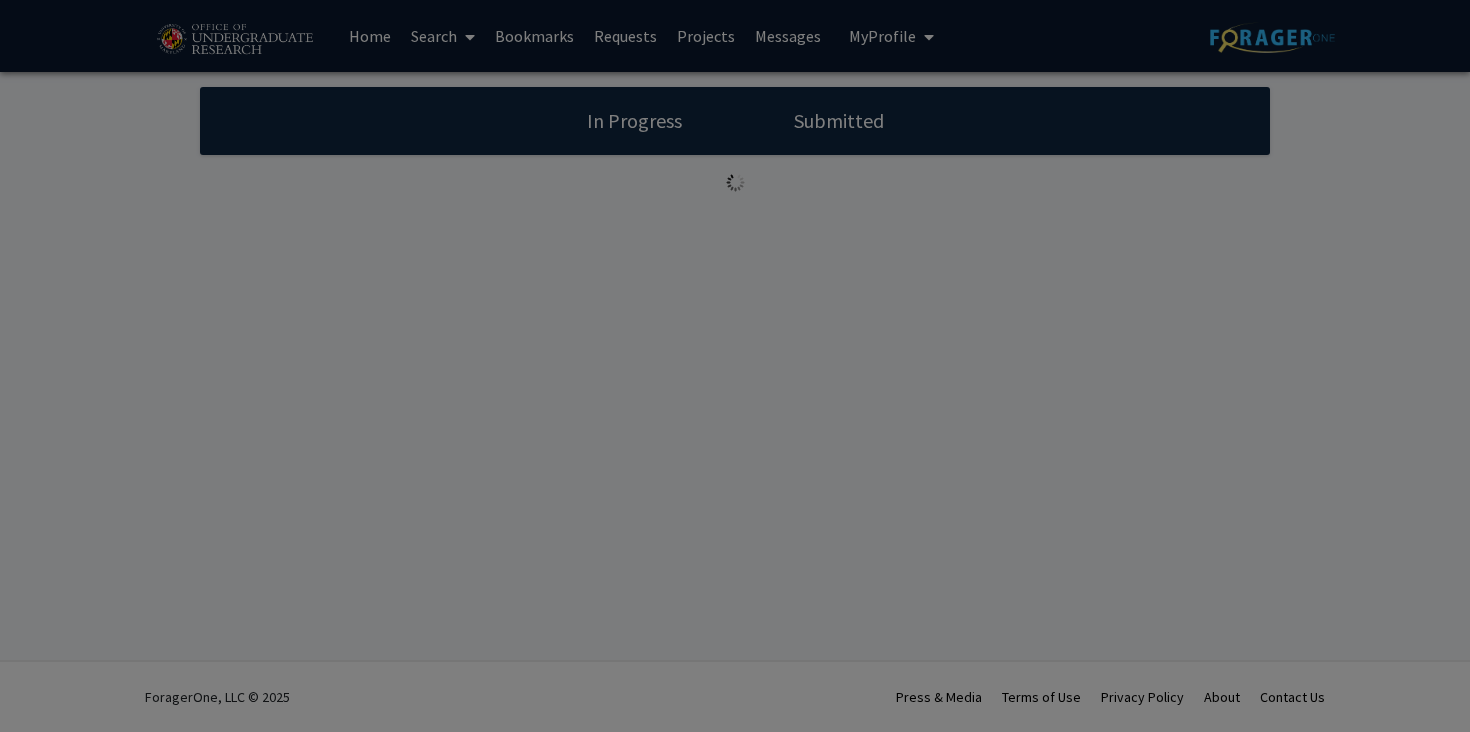 scroll, scrollTop: 0, scrollLeft: 0, axis: both 